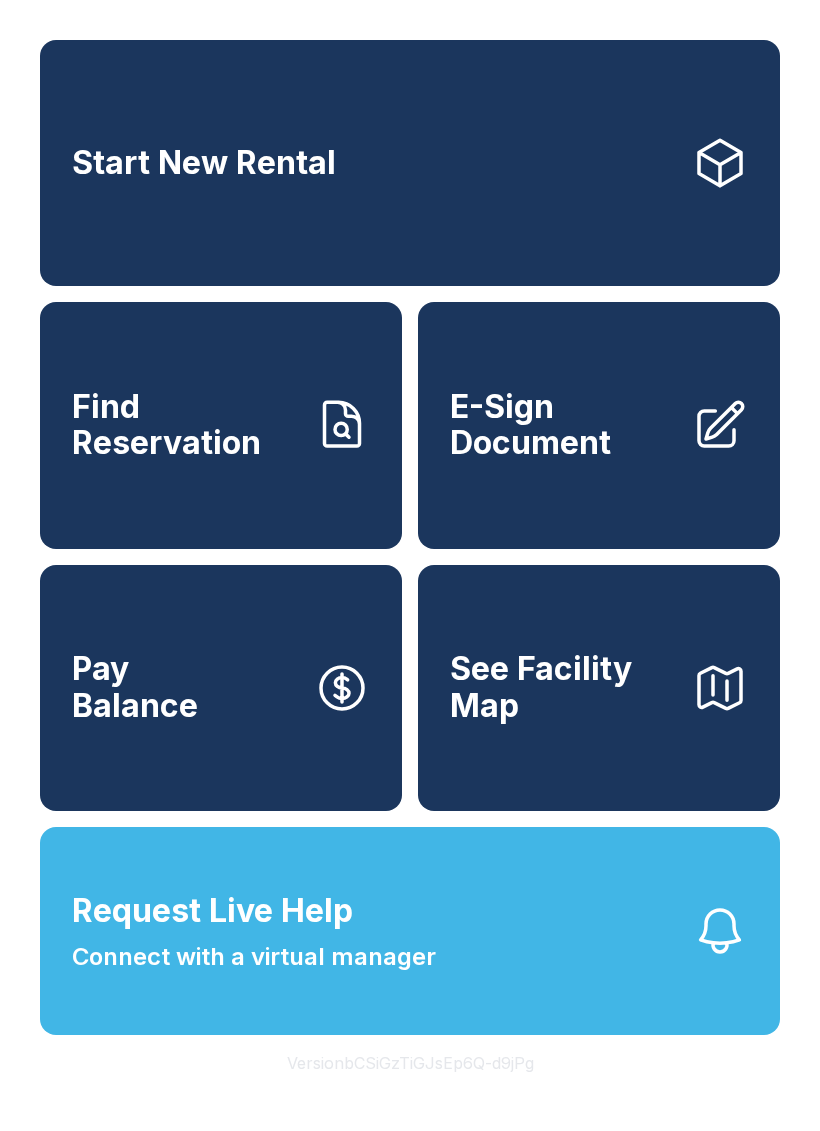scroll, scrollTop: 0, scrollLeft: 0, axis: both 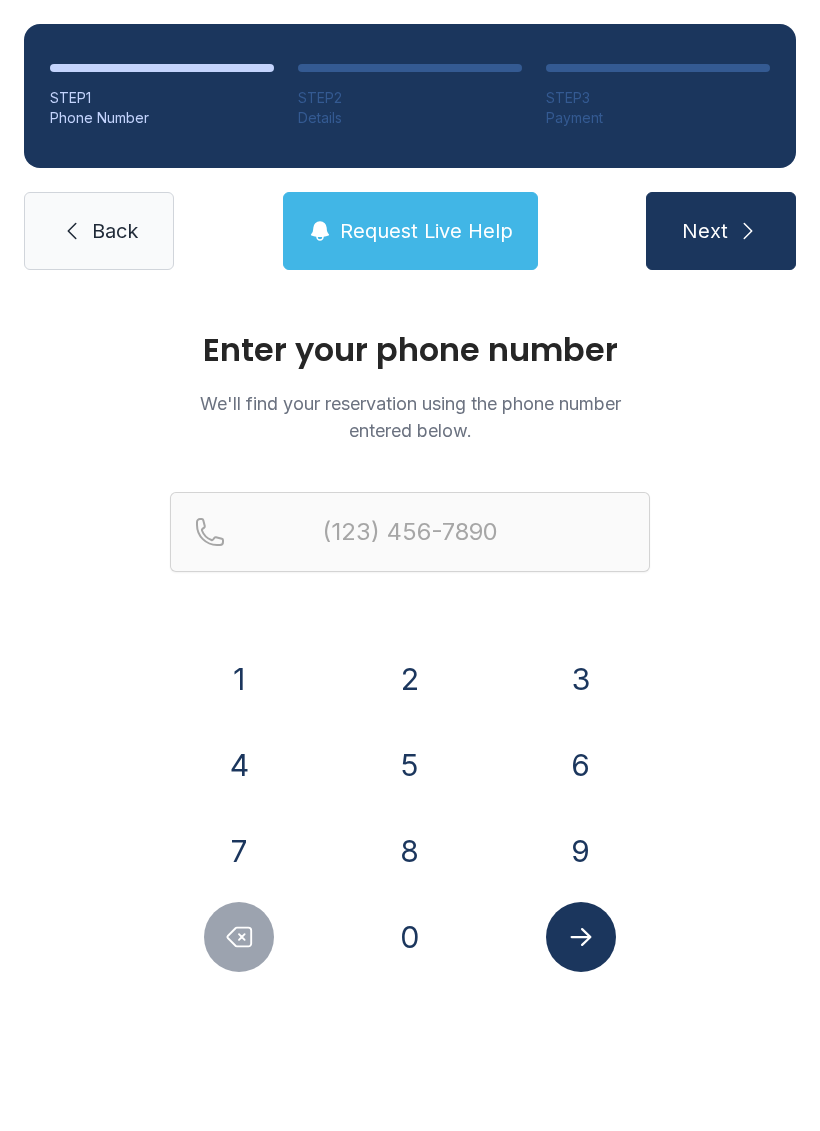 click on "7" at bounding box center (239, 679) 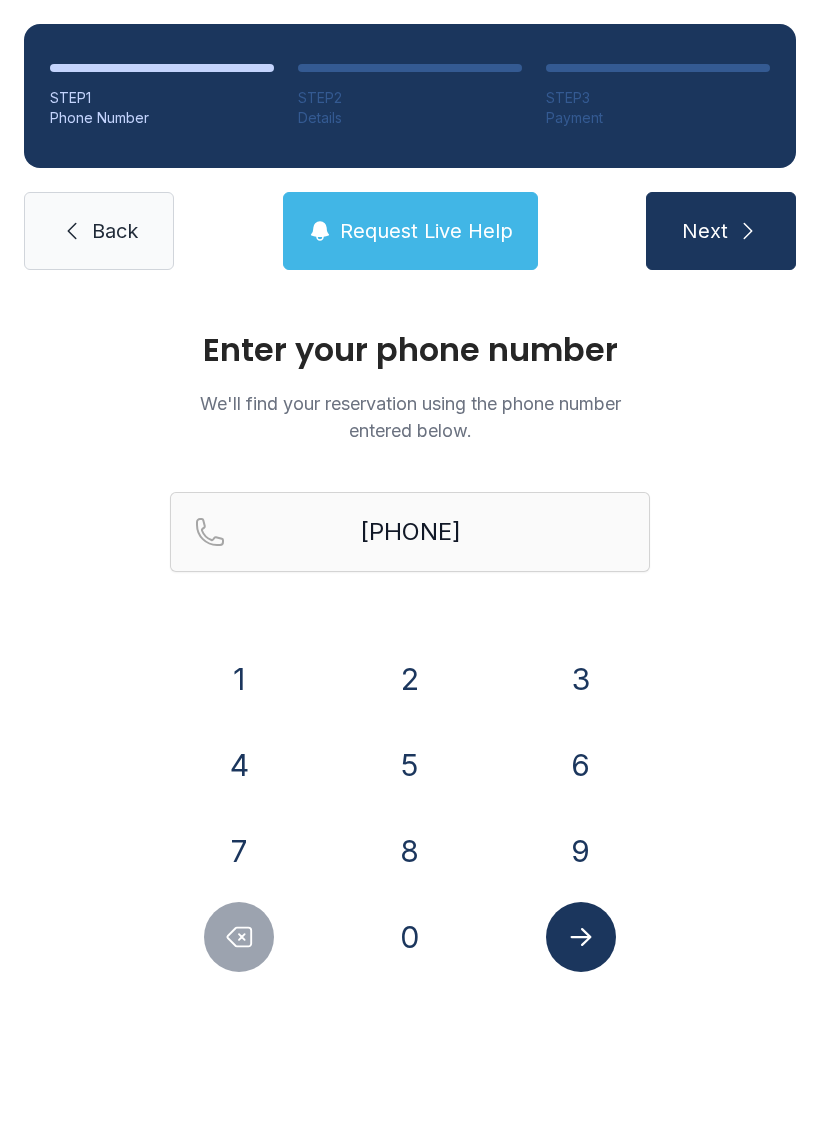 click on "0" at bounding box center (239, 679) 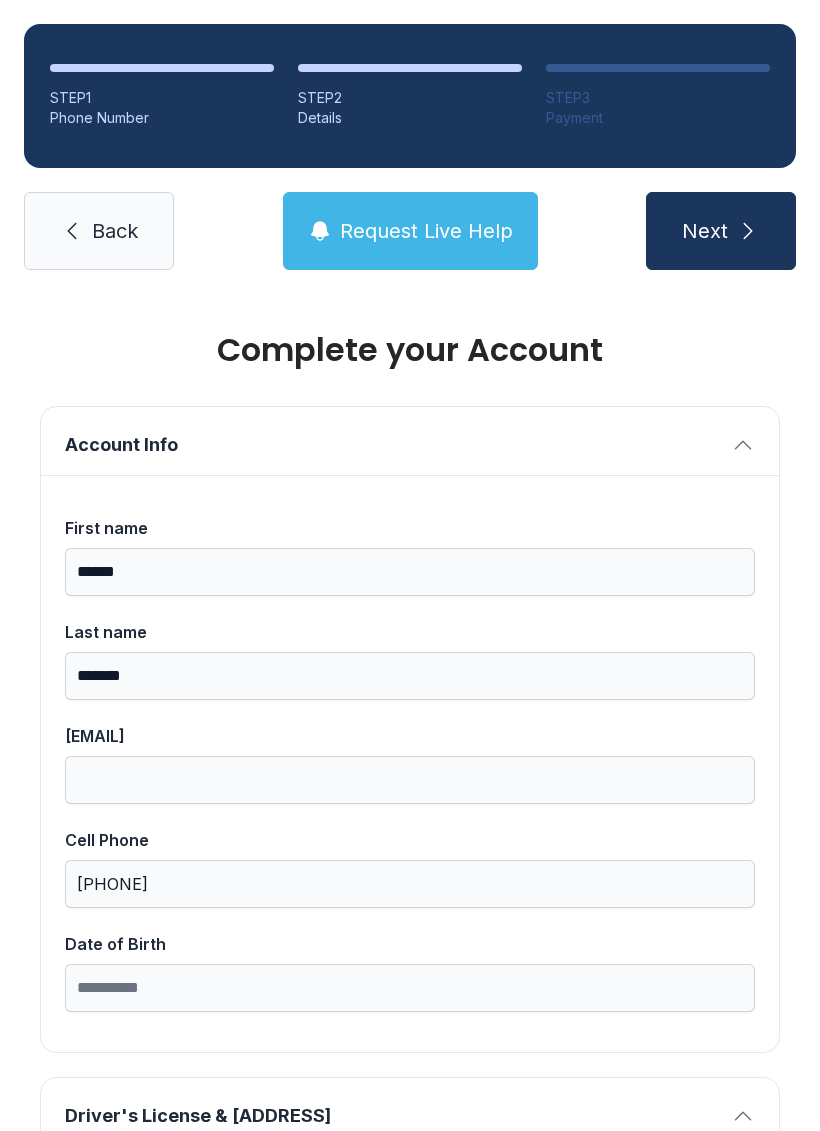 click on "Date of Birth" at bounding box center [410, 528] 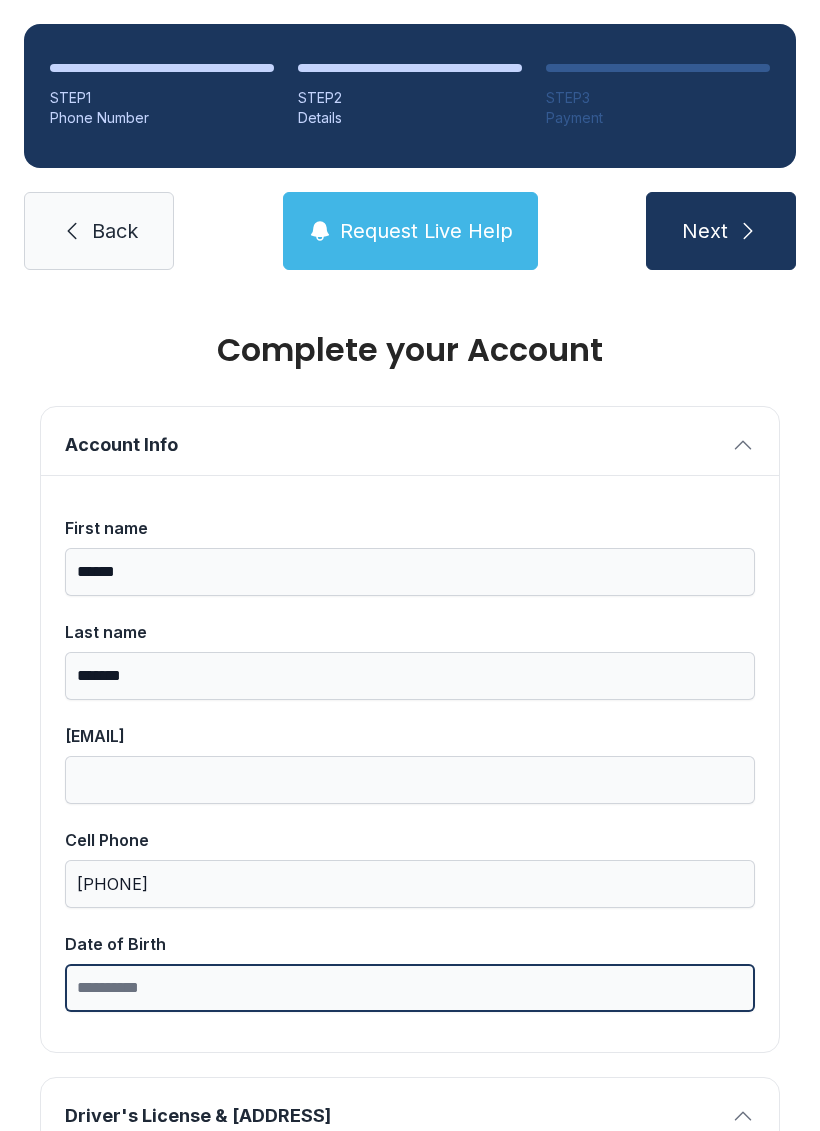 scroll, scrollTop: 49, scrollLeft: 0, axis: vertical 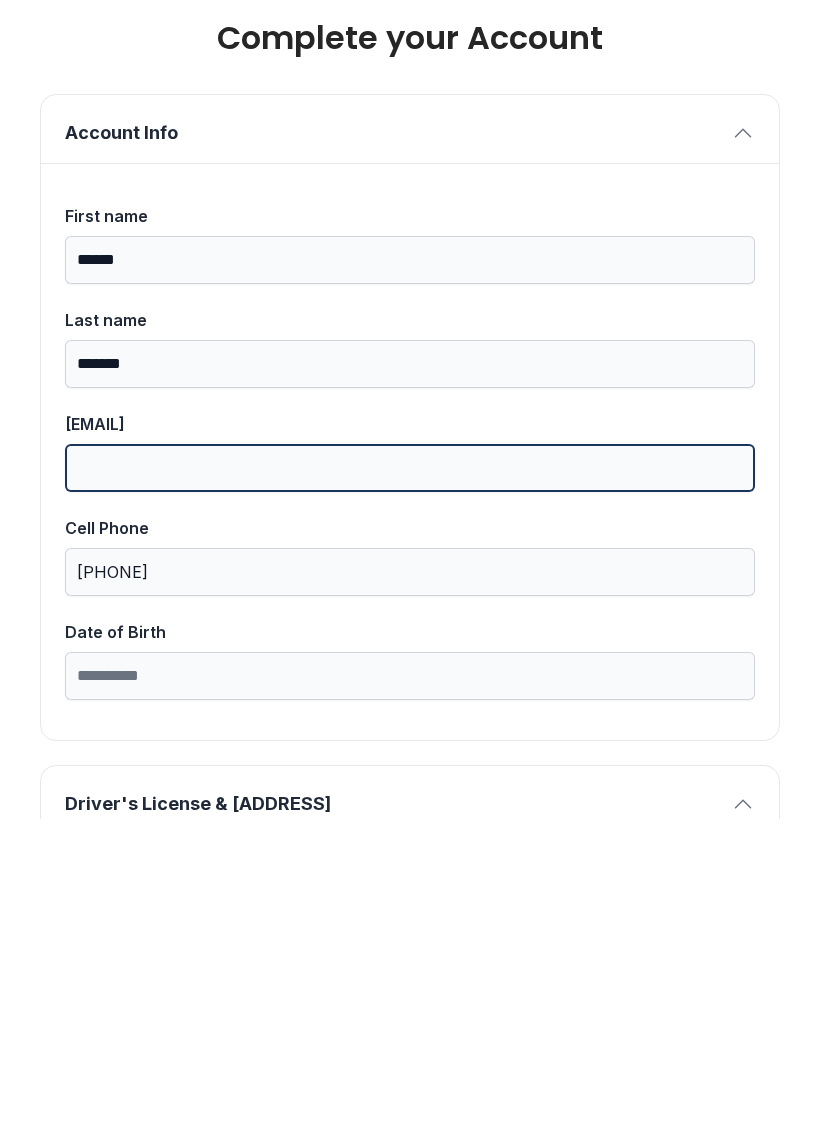 click on "[EMAIL]" at bounding box center [410, 780] 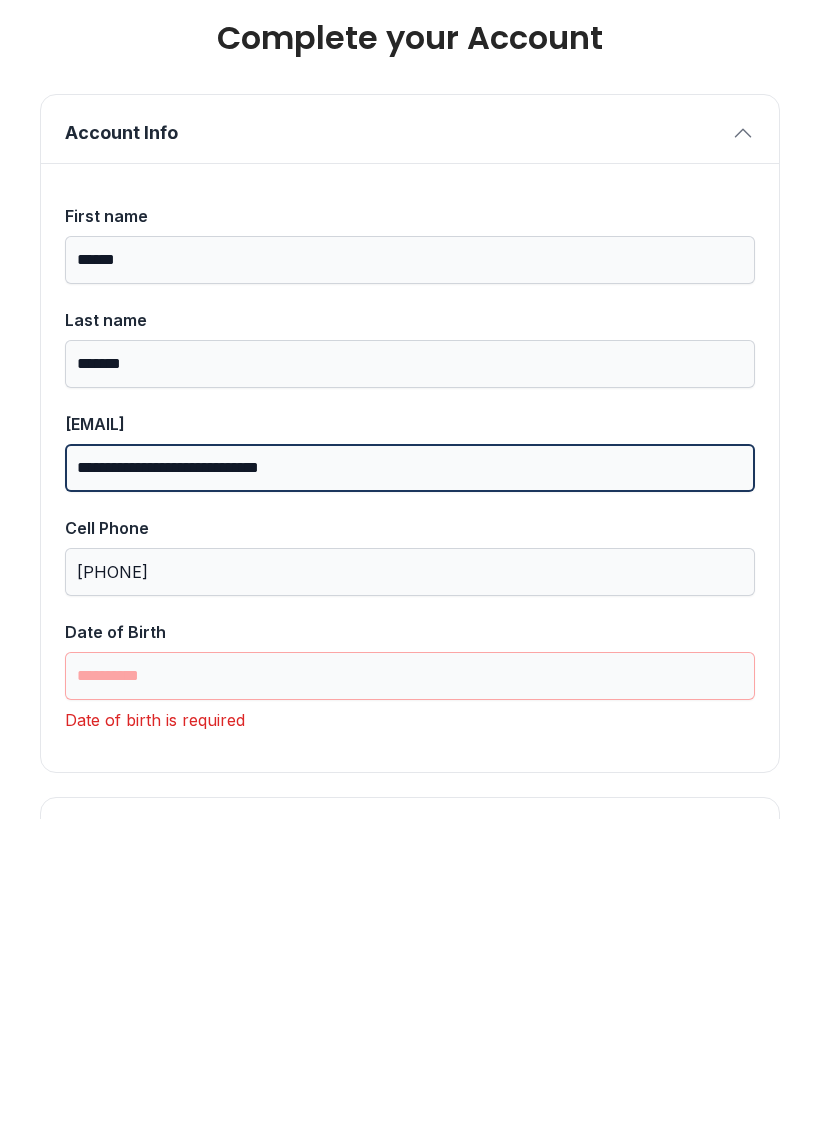 type on "**********" 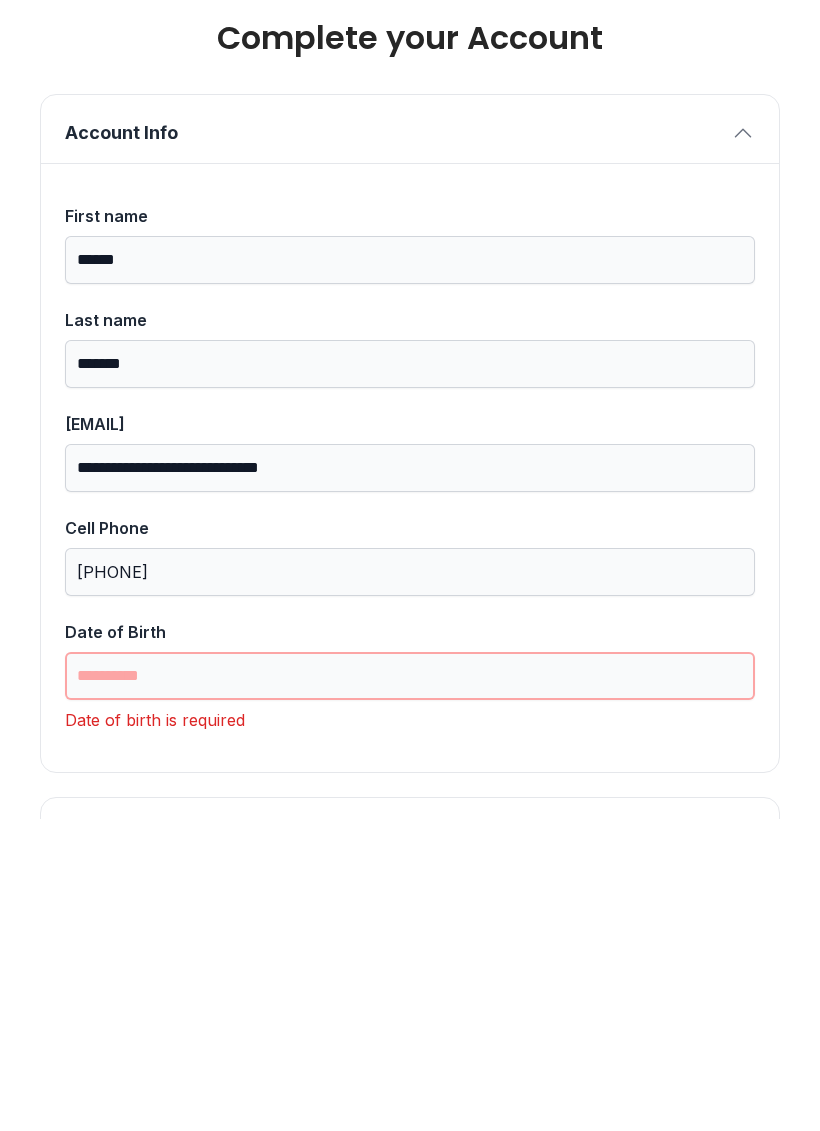 click on "Date of Birth" at bounding box center [410, 988] 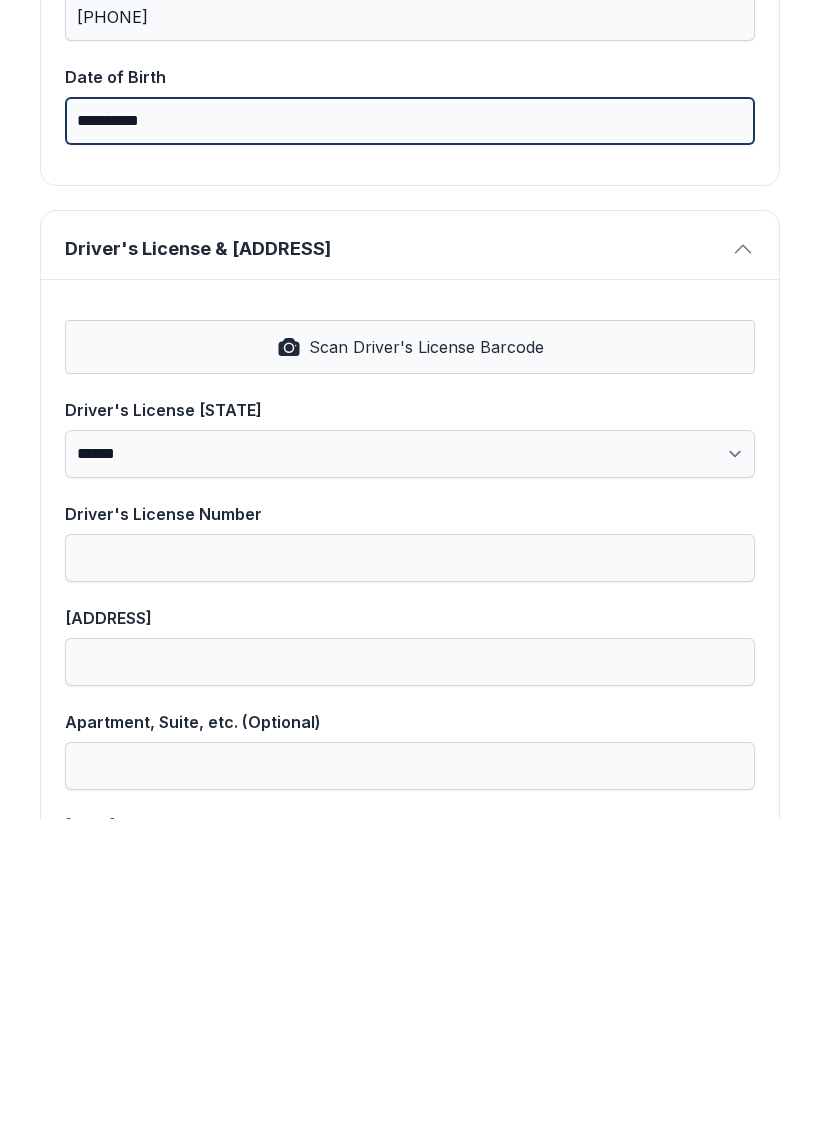 scroll, scrollTop: 557, scrollLeft: 0, axis: vertical 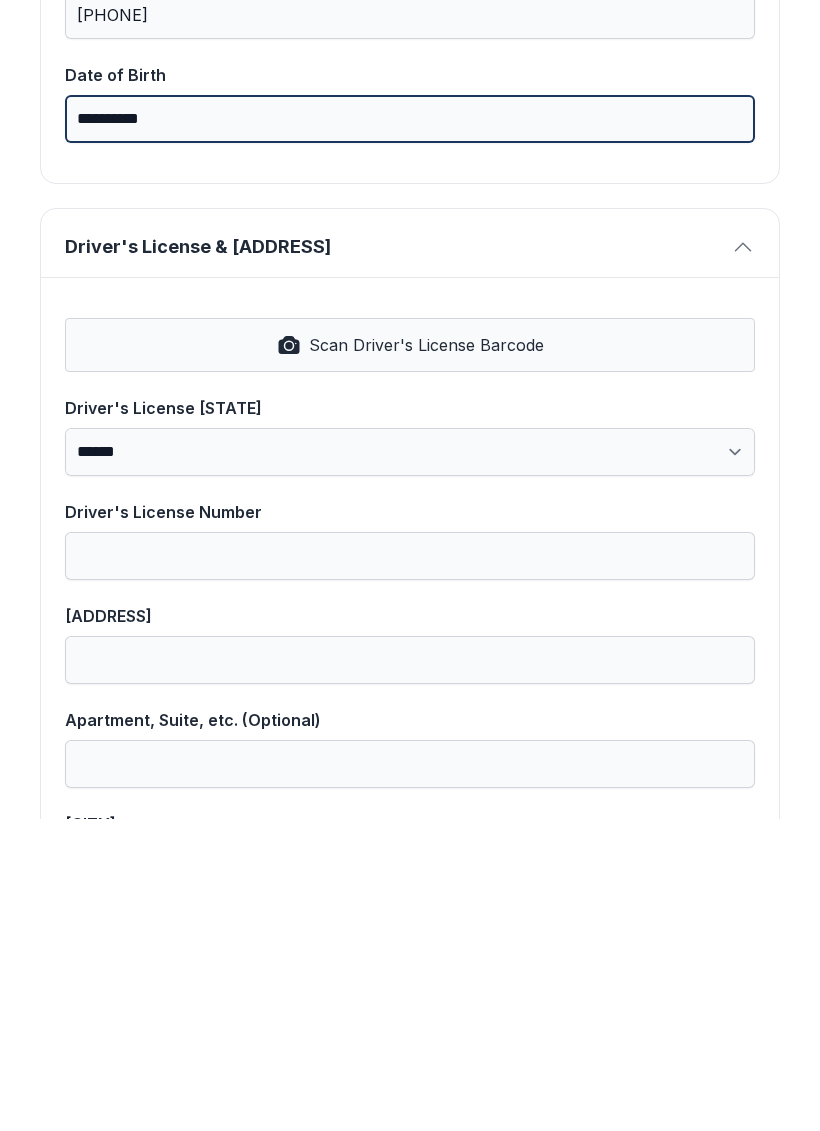 type on "**********" 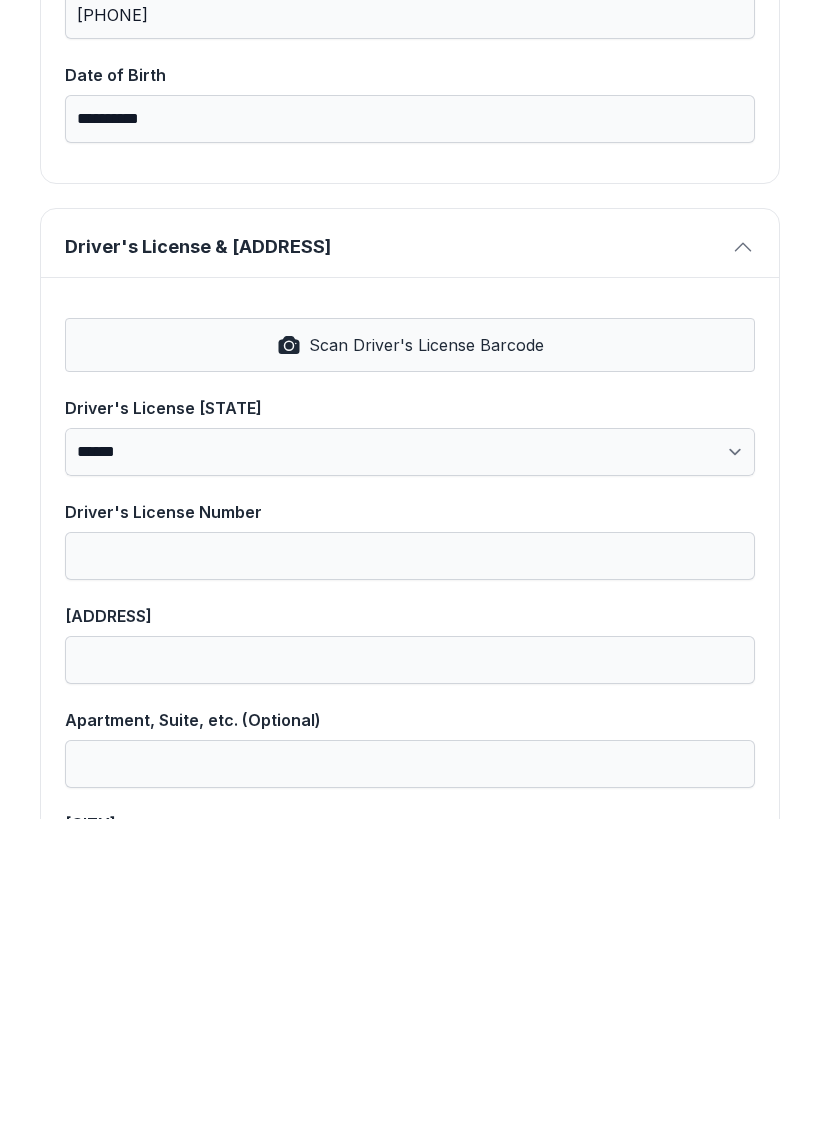 click at bounding box center (289, 657) 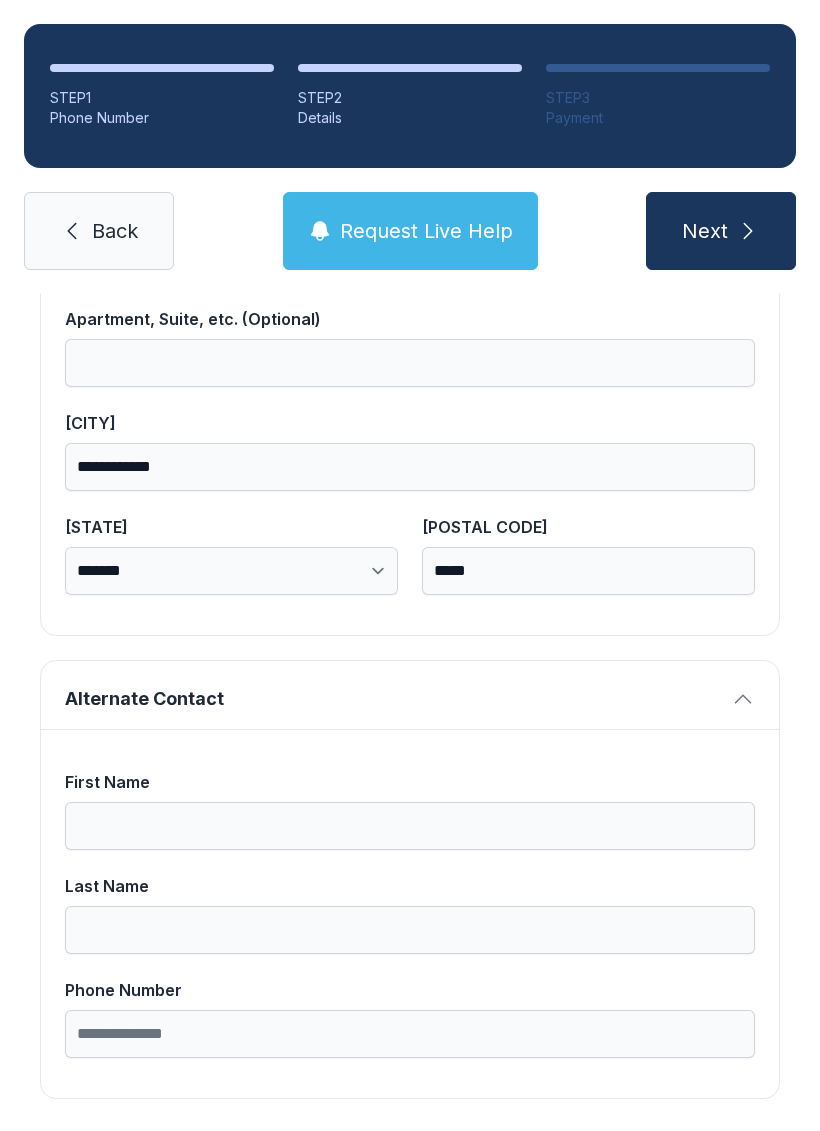 scroll, scrollTop: 1269, scrollLeft: 0, axis: vertical 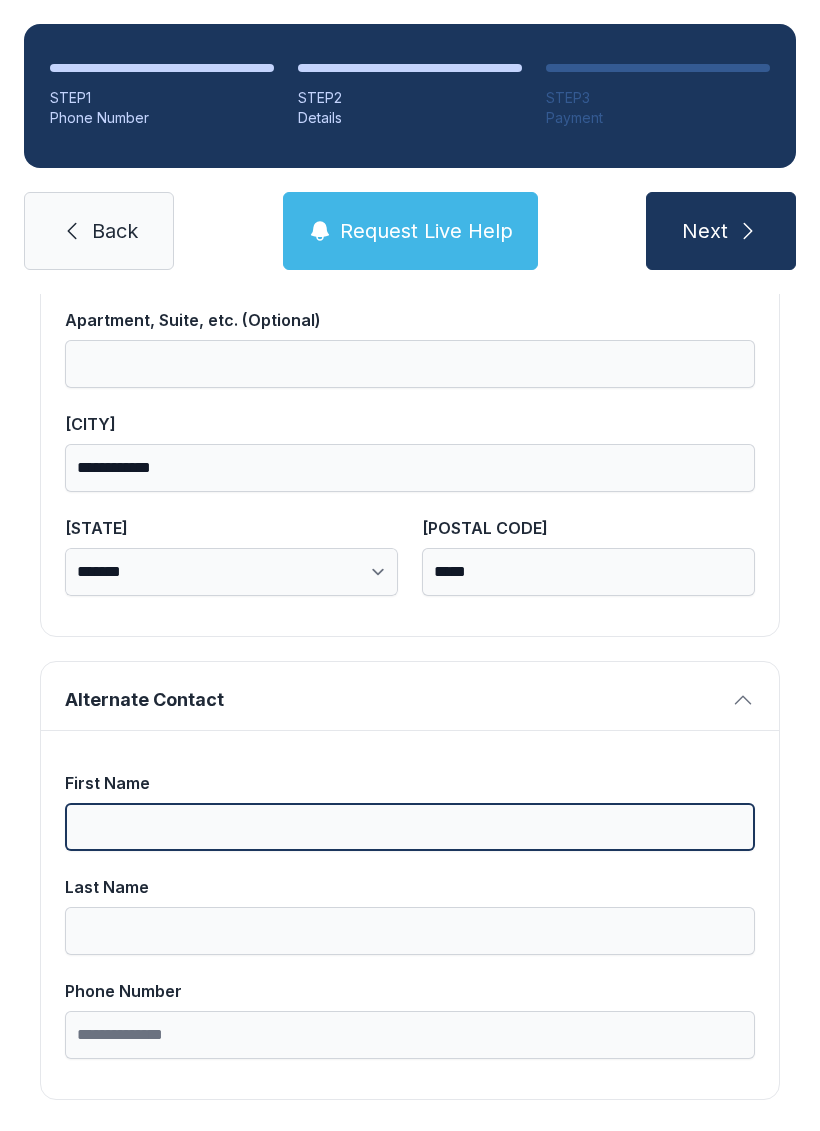 click on "First Name" at bounding box center [410, 827] 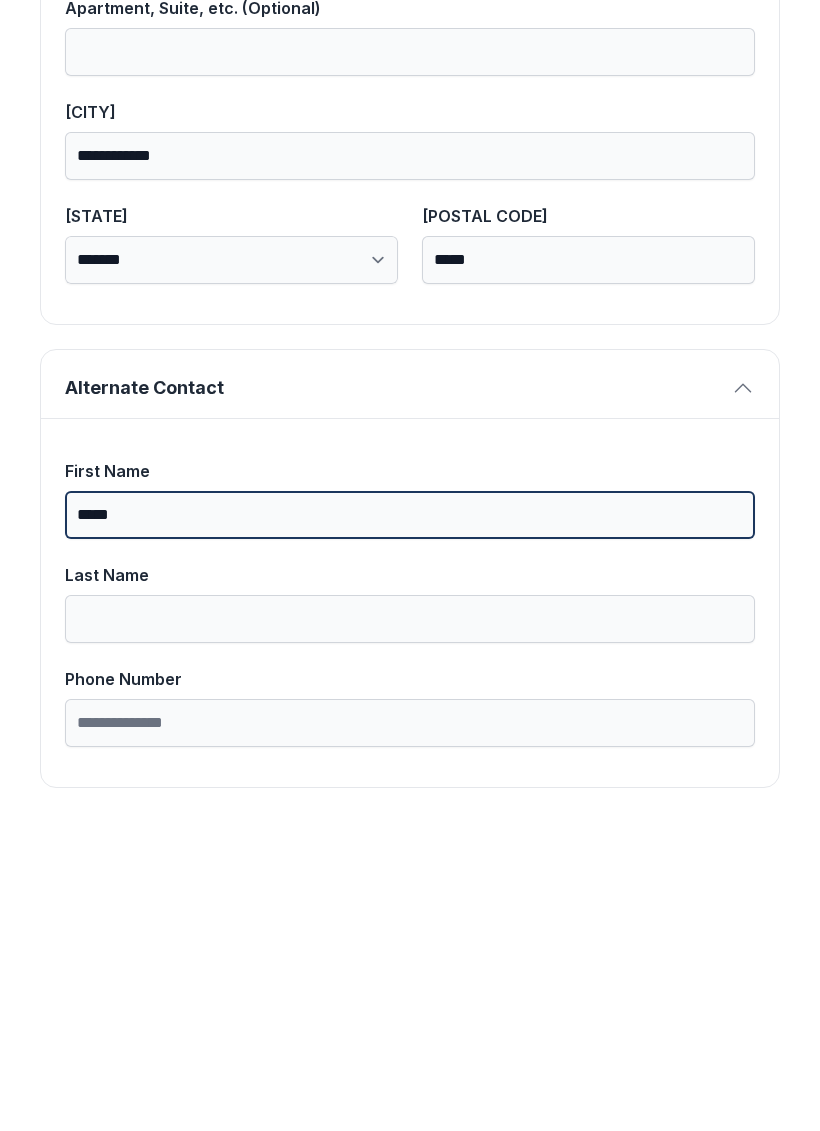 type on "*****" 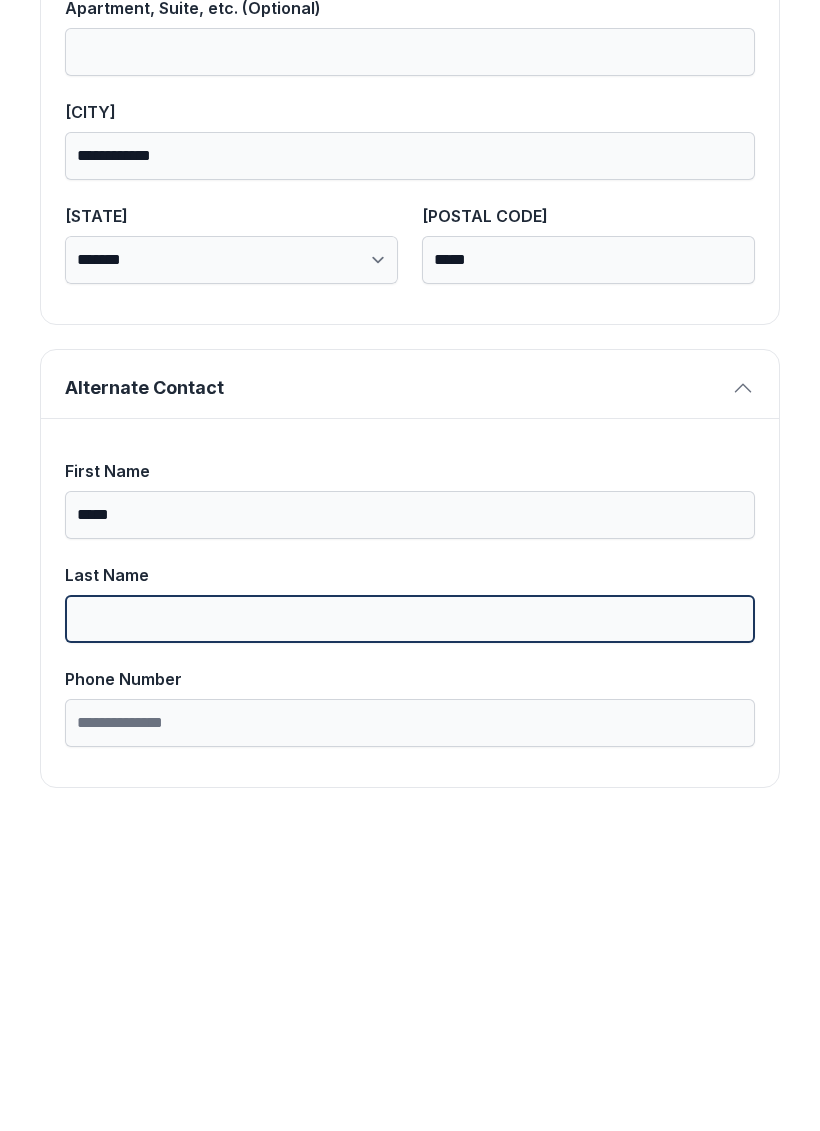 click on "Last Name" at bounding box center (410, 931) 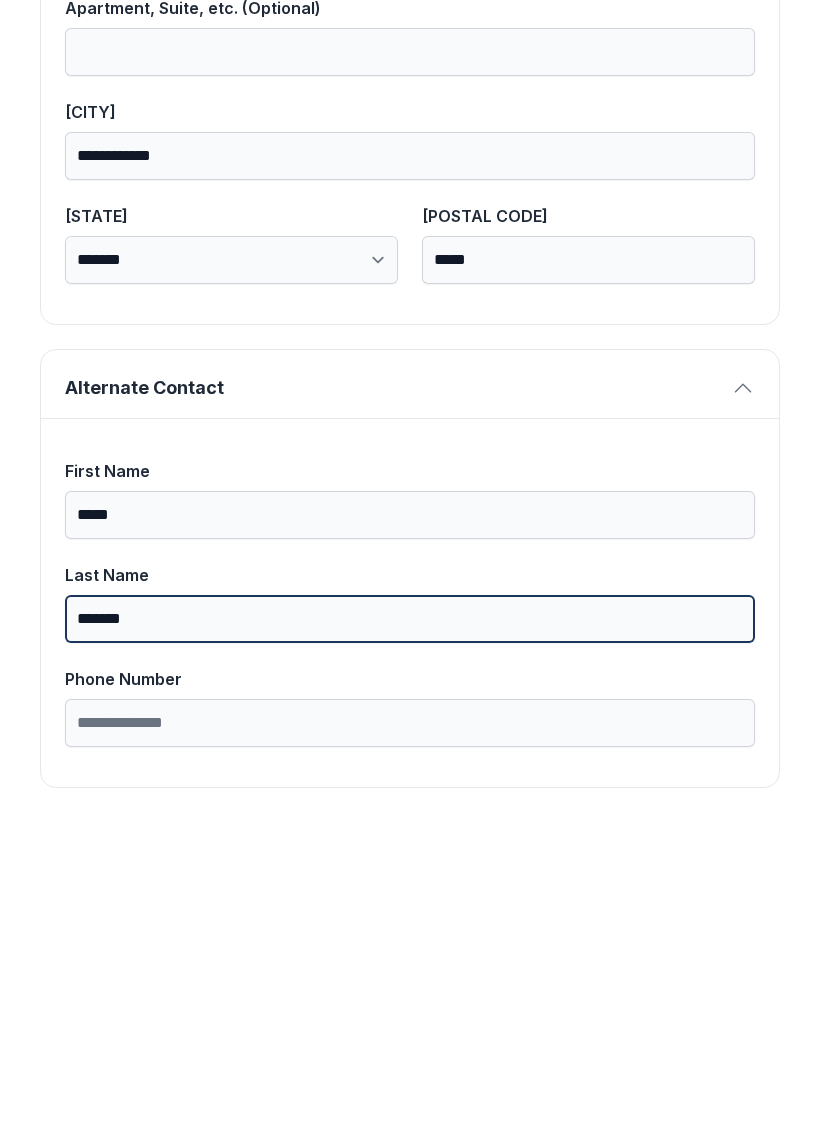 type on "**********" 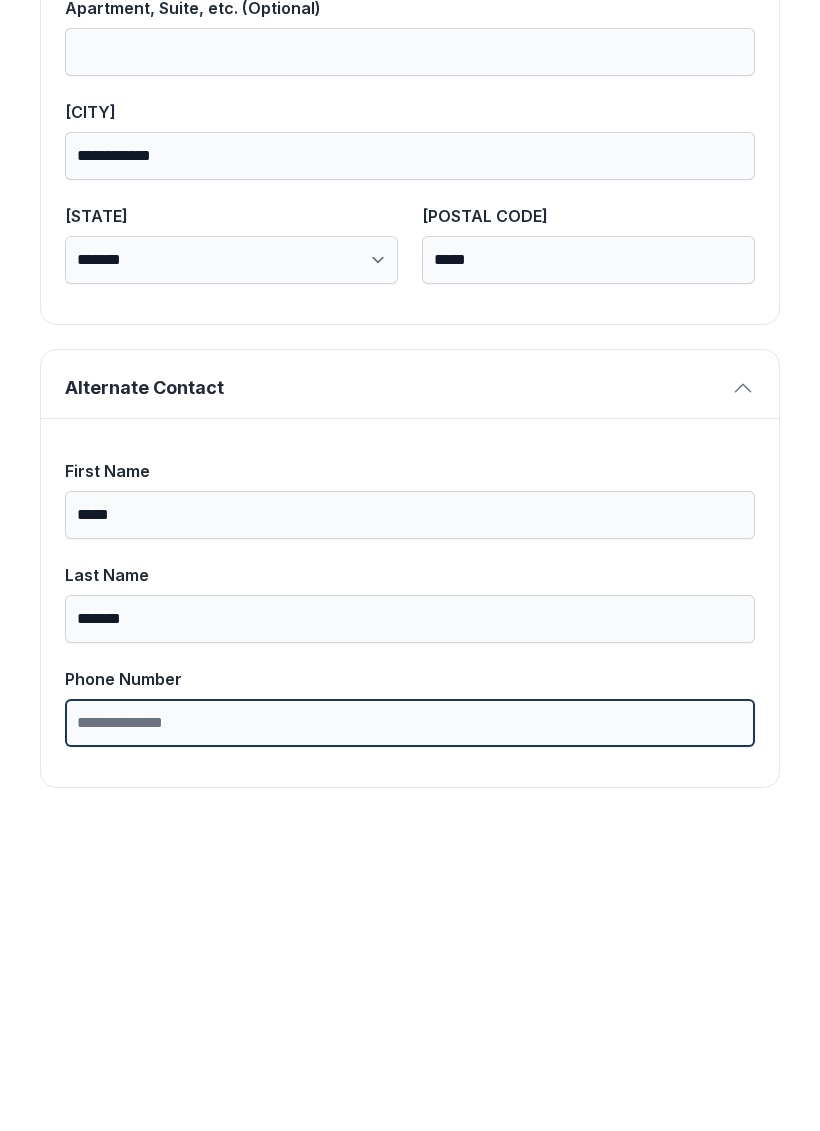 click on "Phone Number" at bounding box center (410, 1035) 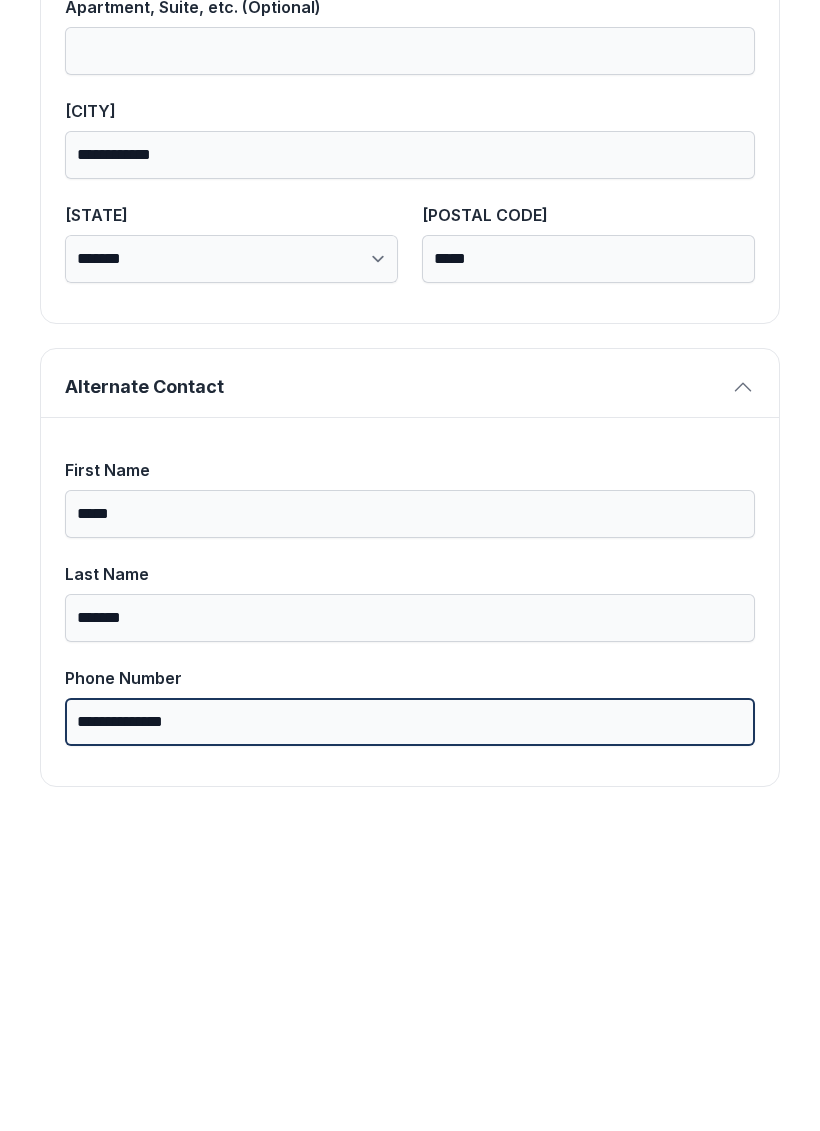 scroll, scrollTop: 1269, scrollLeft: 0, axis: vertical 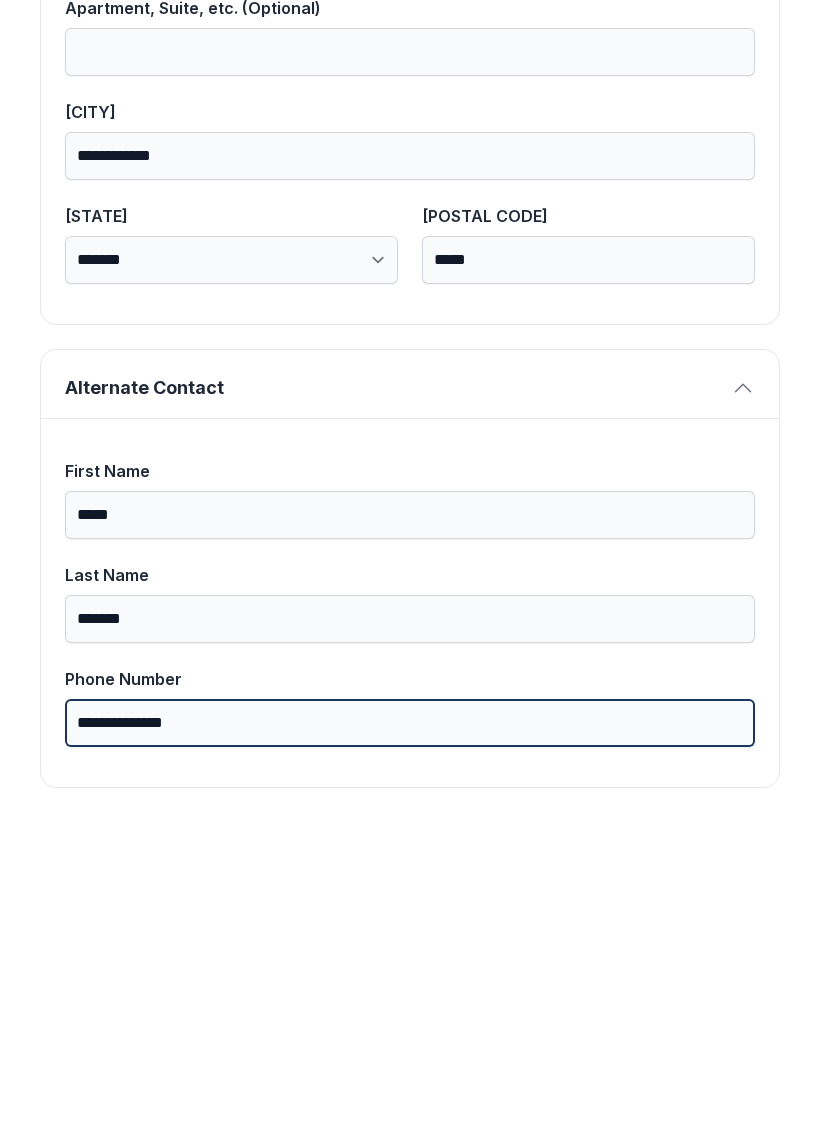 type on "**********" 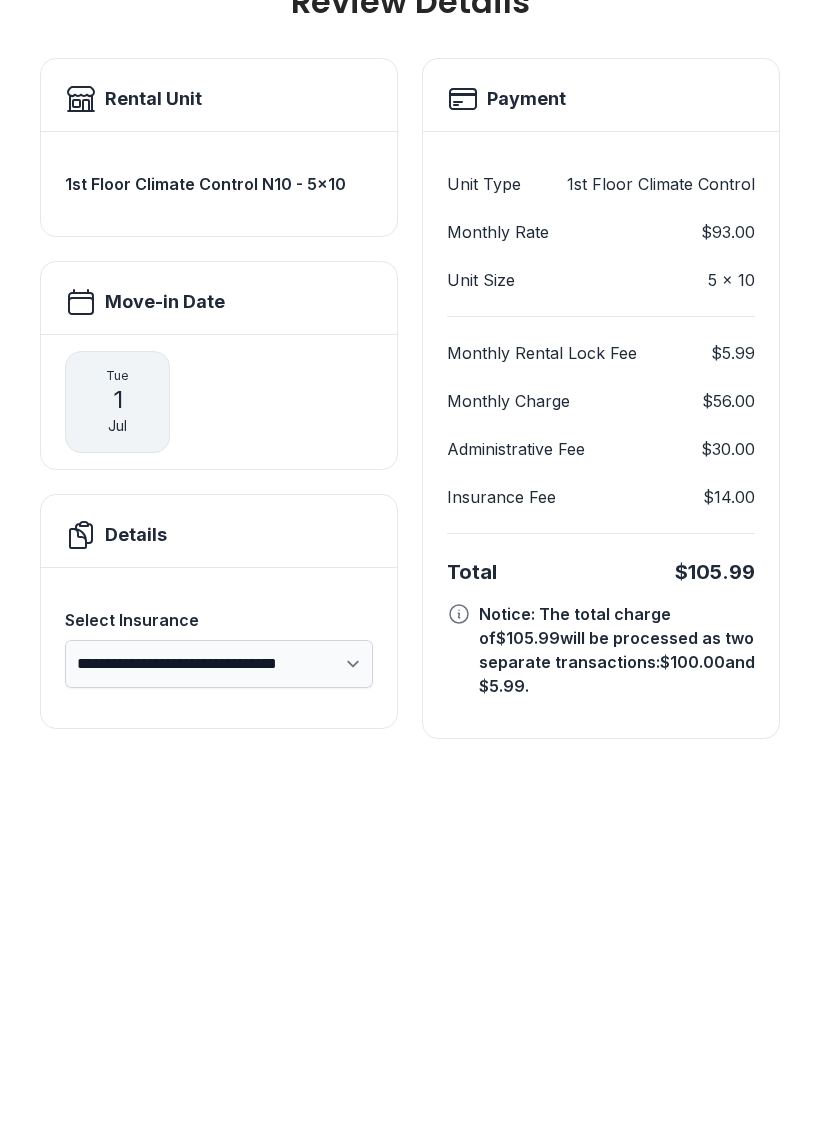 scroll, scrollTop: 0, scrollLeft: 0, axis: both 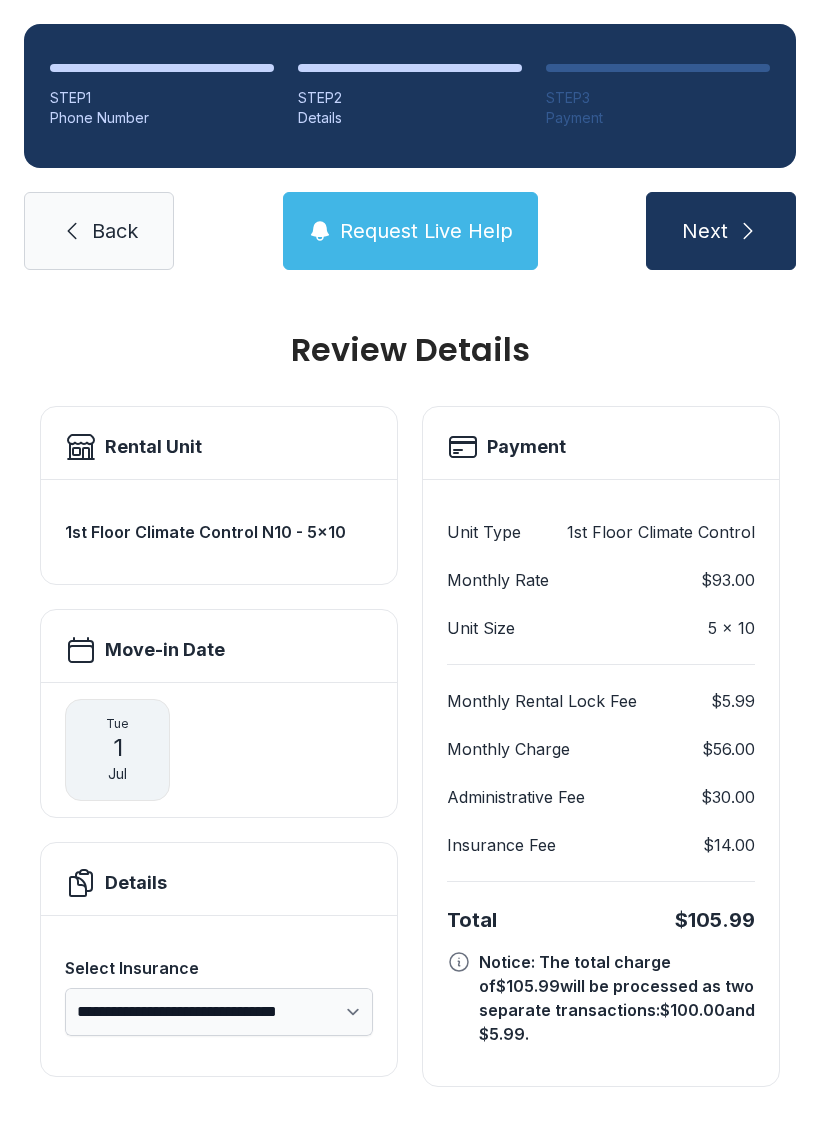 click on "Next" at bounding box center [705, 231] 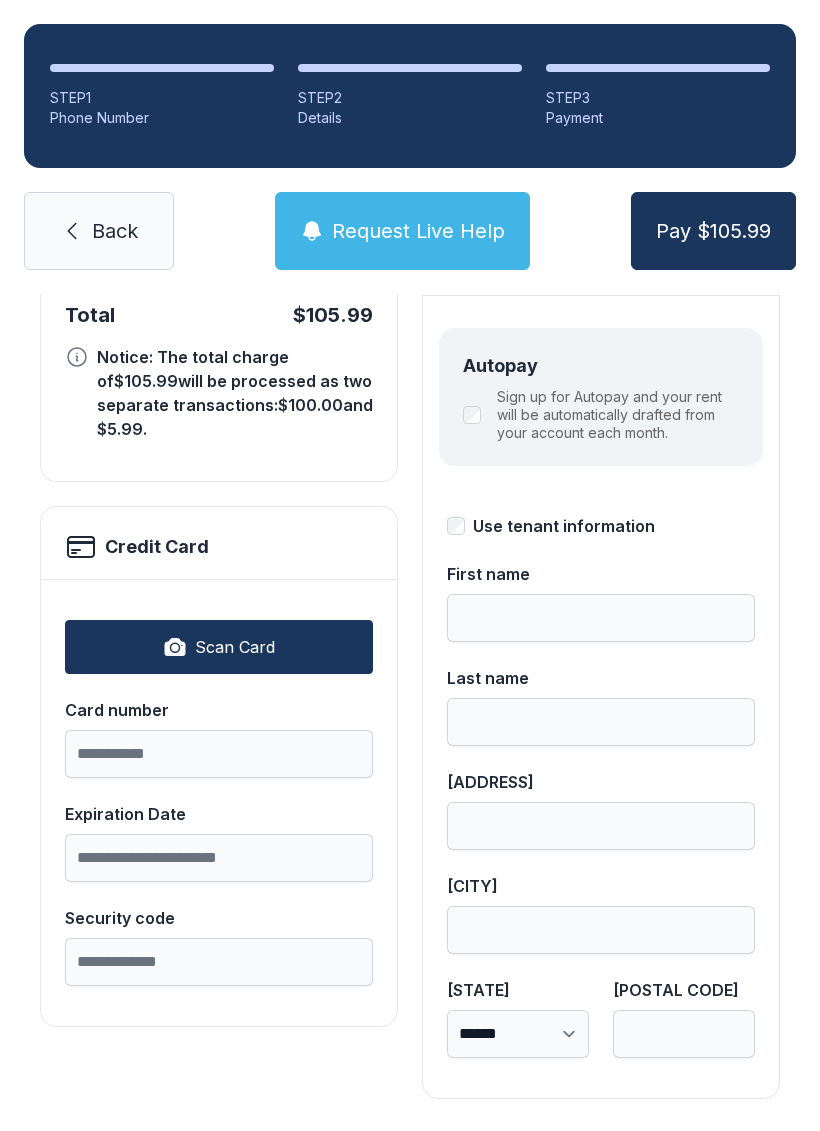 scroll, scrollTop: 218, scrollLeft: 0, axis: vertical 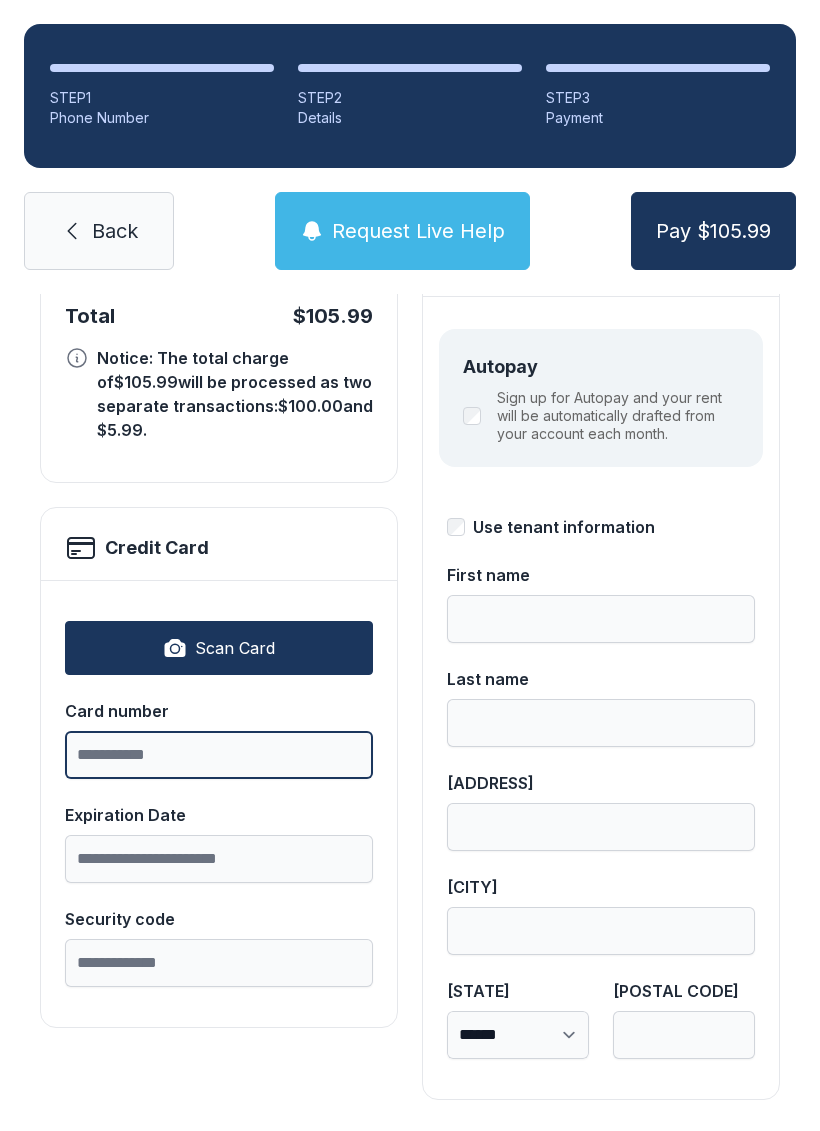 click on "Card number" at bounding box center (219, 755) 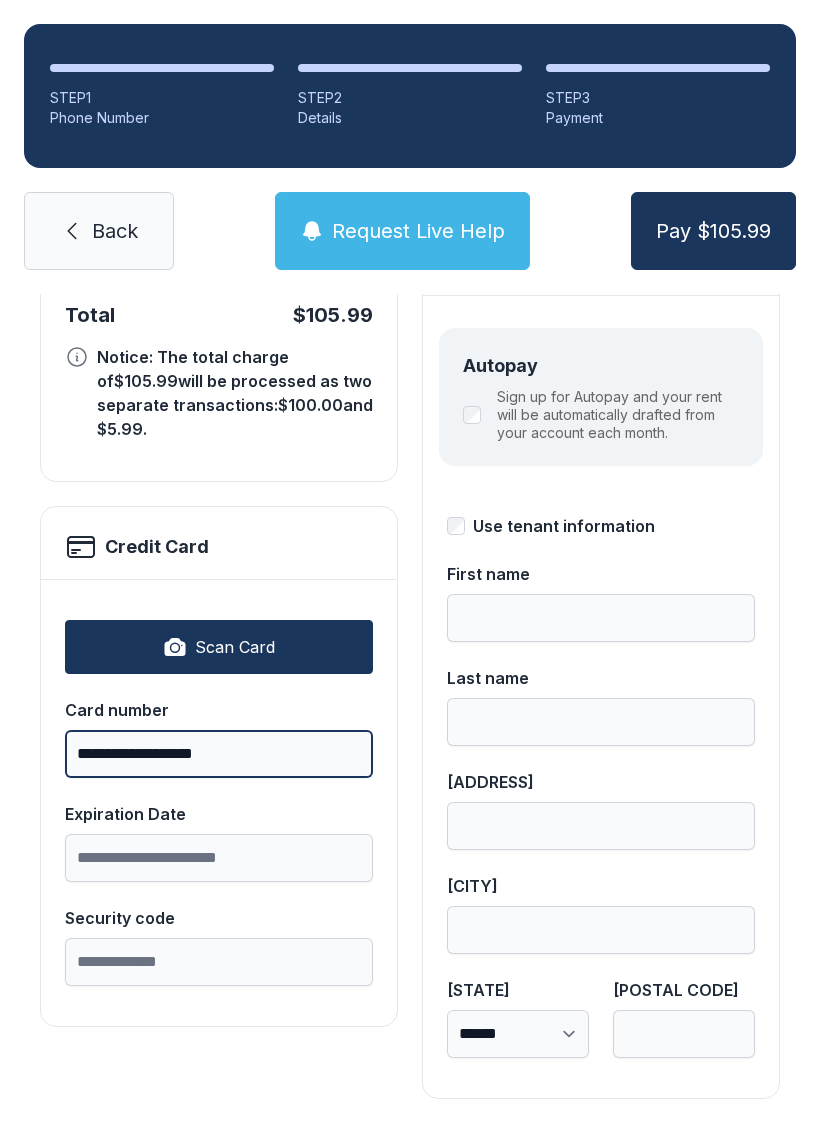 scroll, scrollTop: 218, scrollLeft: 0, axis: vertical 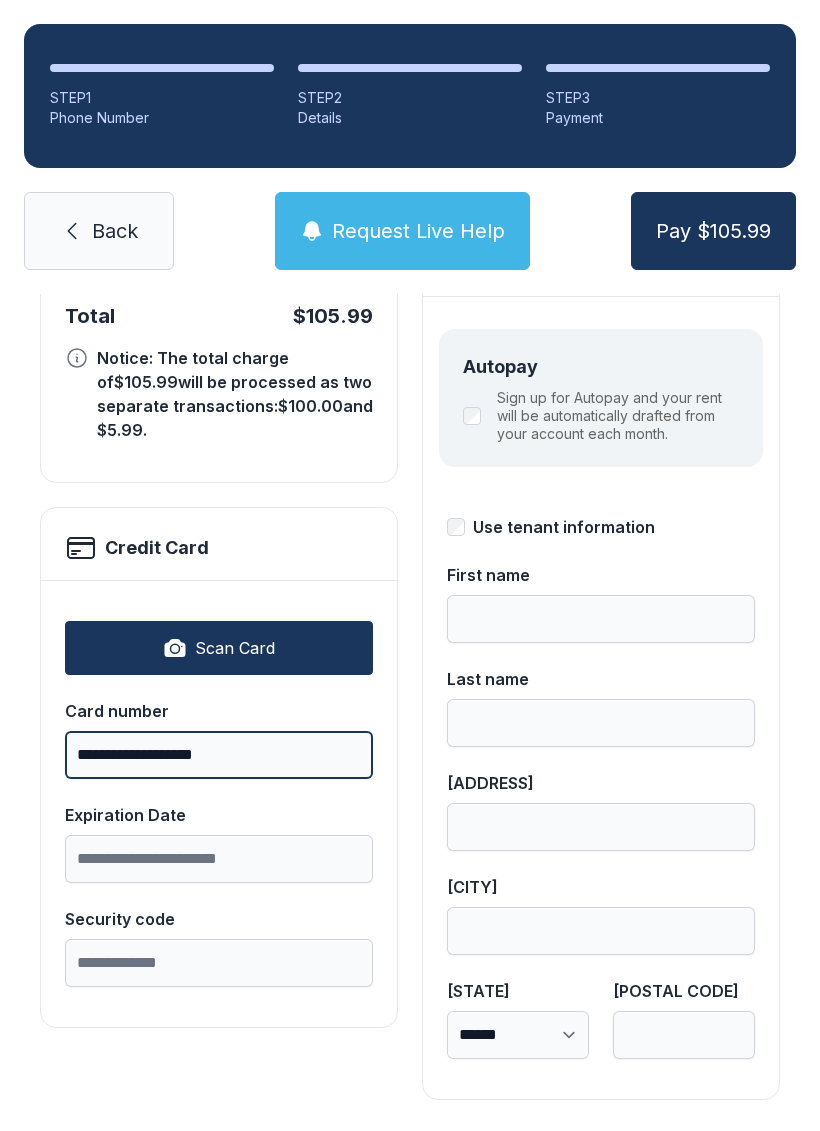 type on "**********" 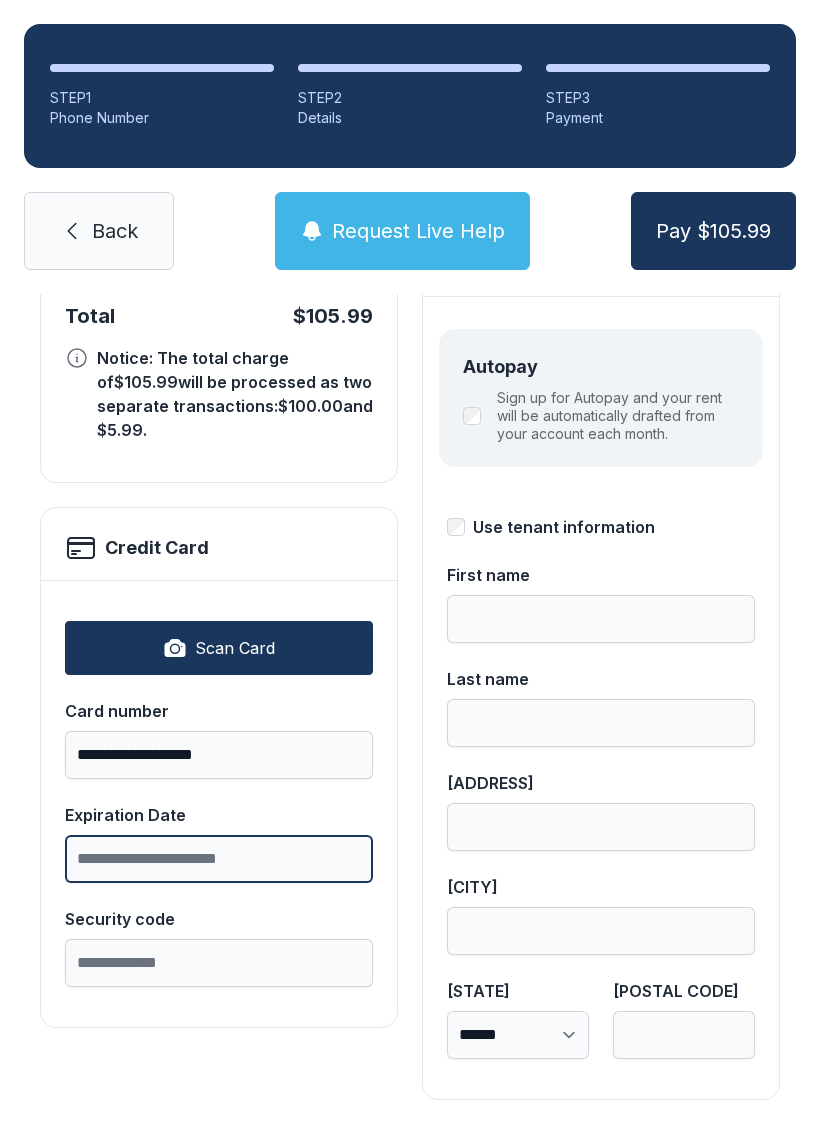 scroll, scrollTop: 49, scrollLeft: 0, axis: vertical 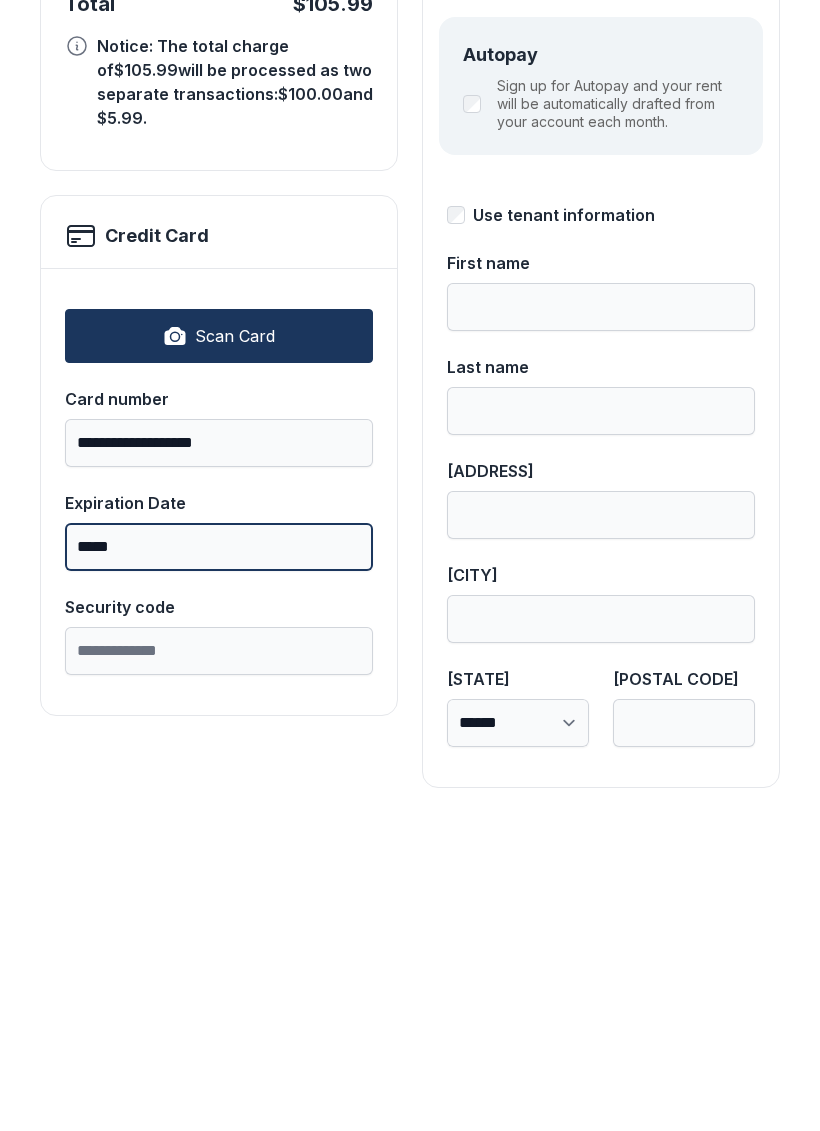 type on "*****" 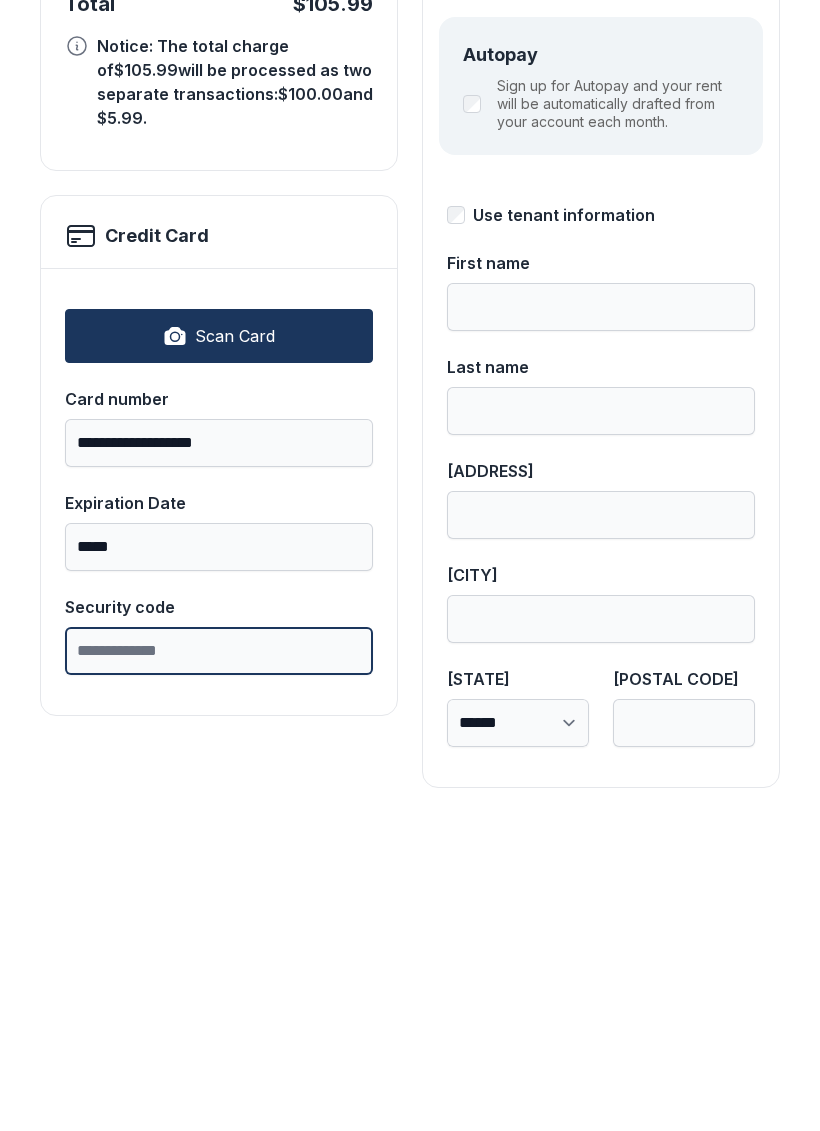 click on "Security code" at bounding box center [219, 963] 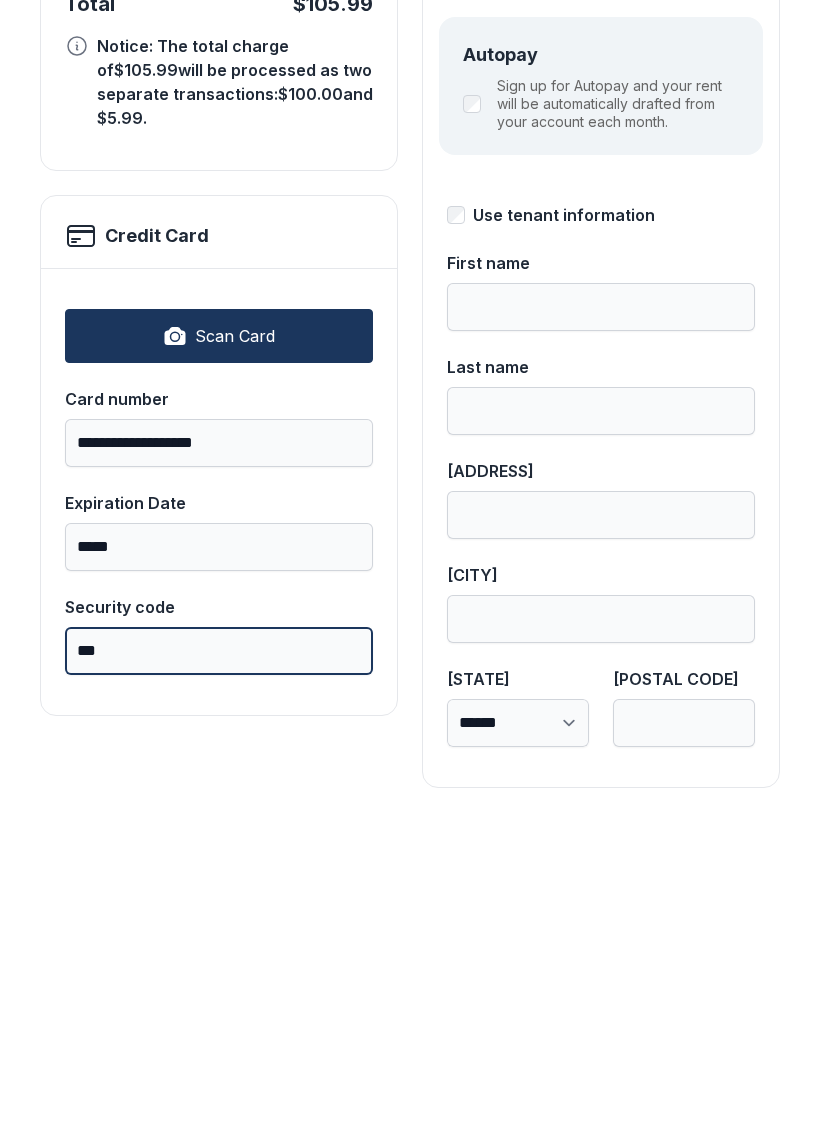 type on "***" 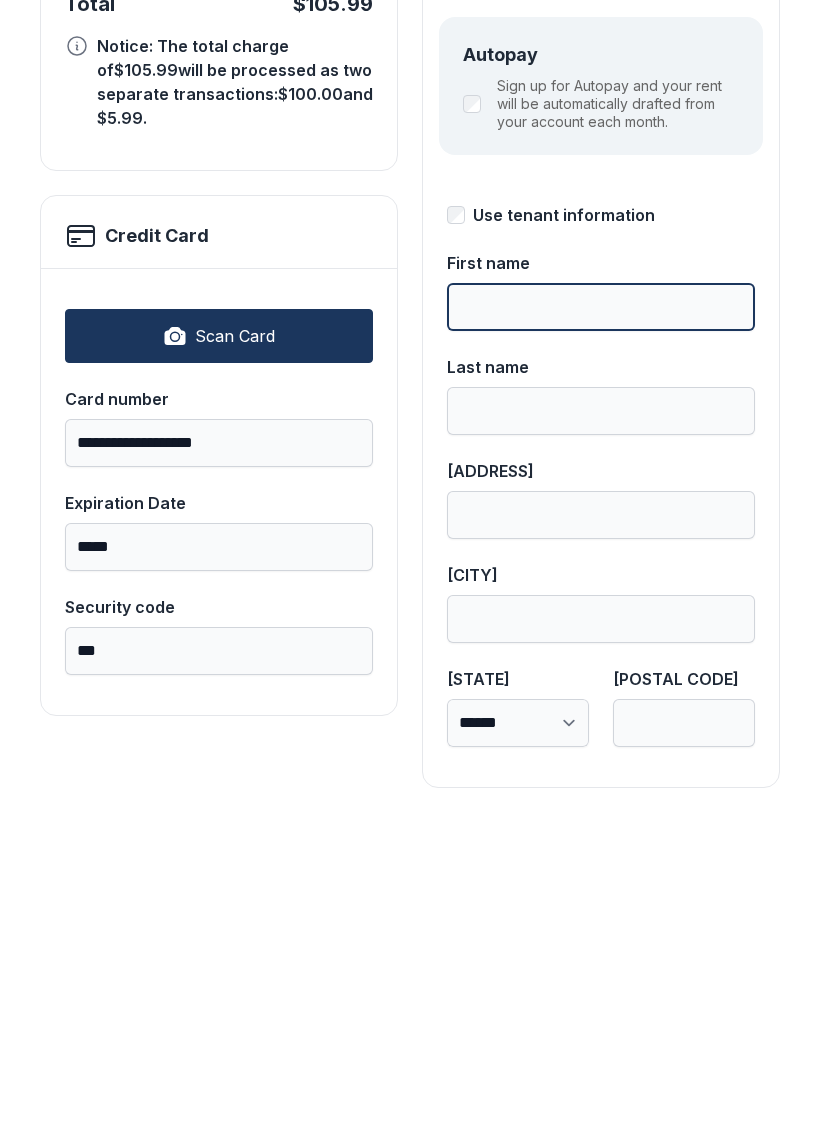 click on "First name" at bounding box center [601, 619] 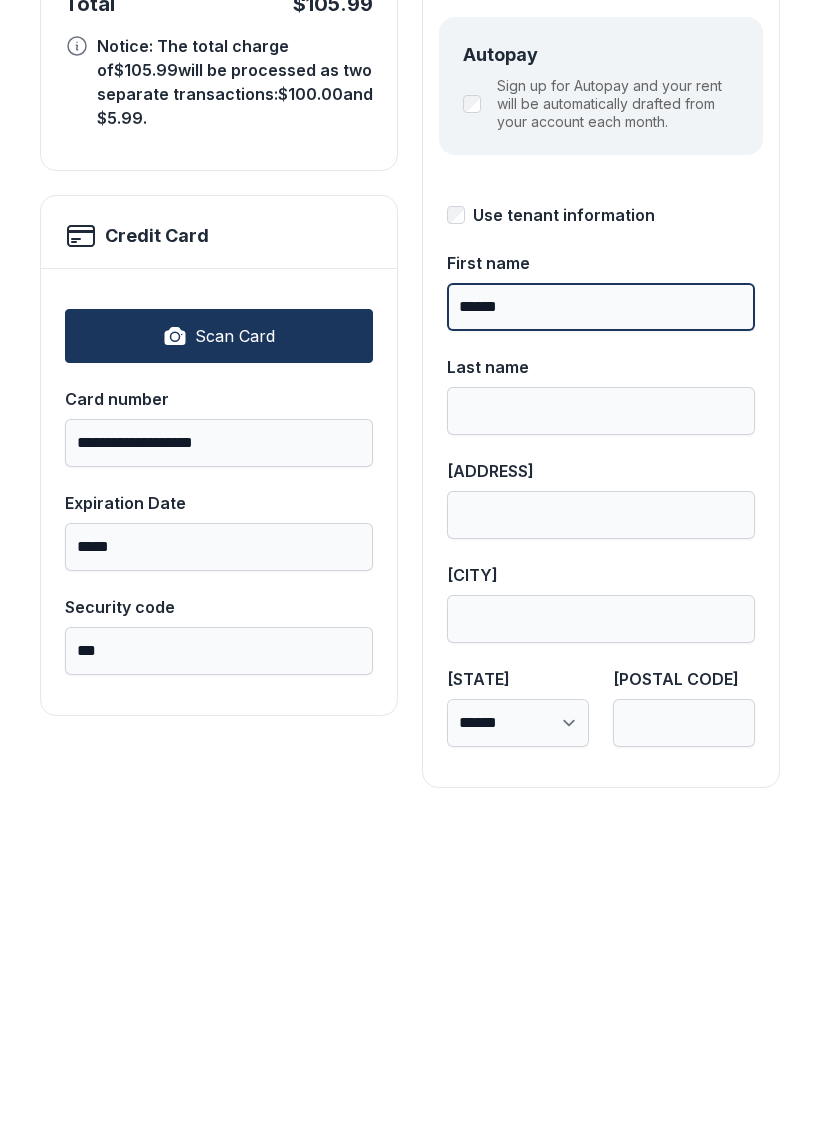type on "******" 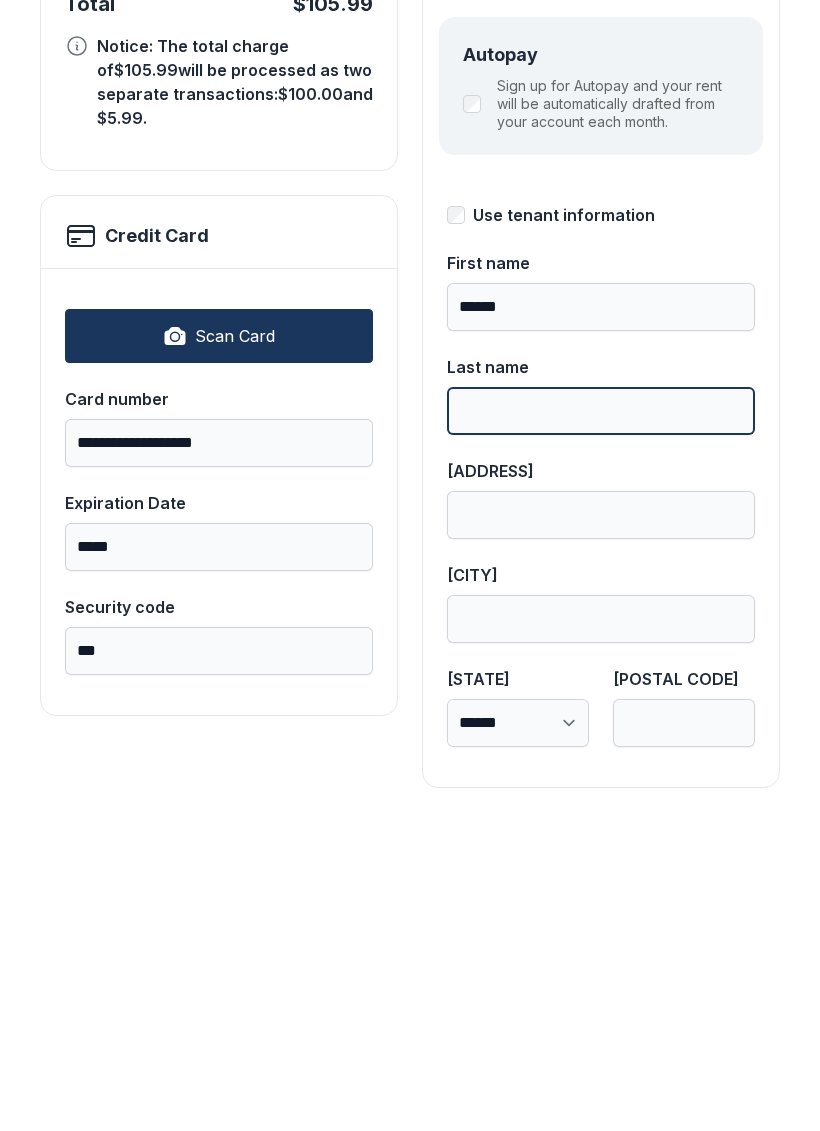 click on "Last name" at bounding box center [601, 723] 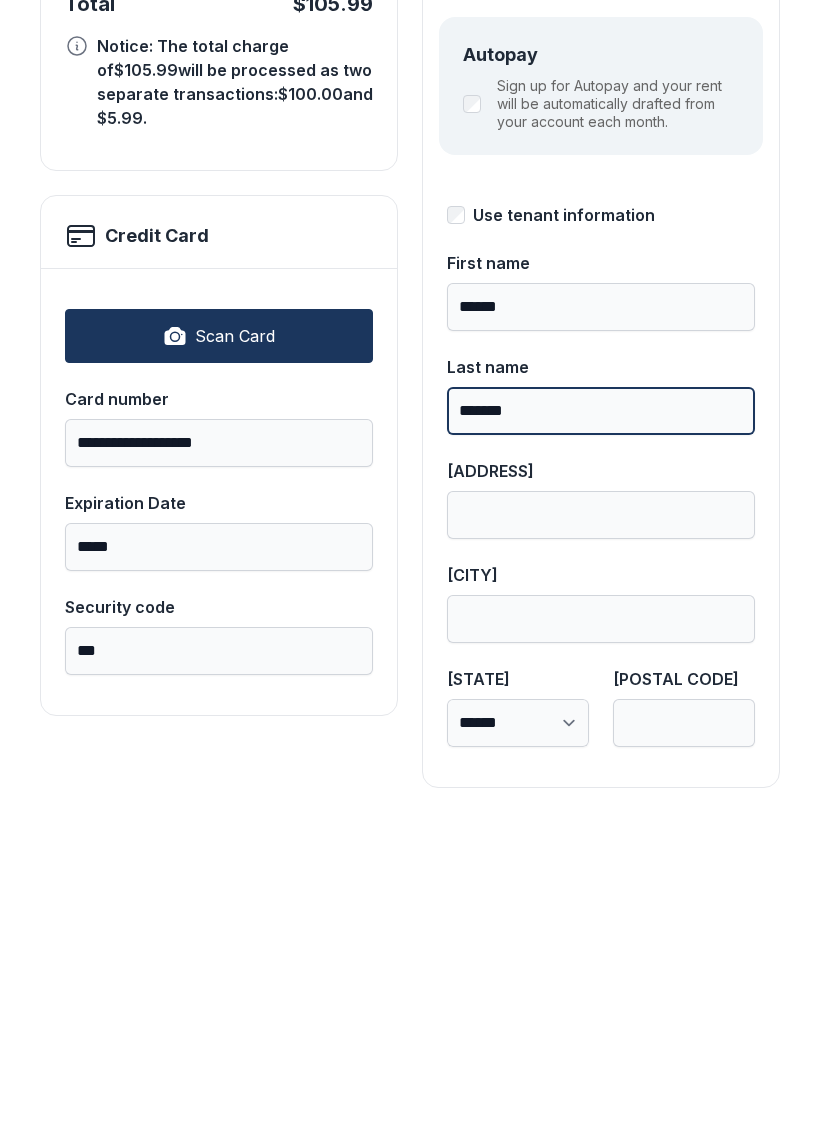 type on "**********" 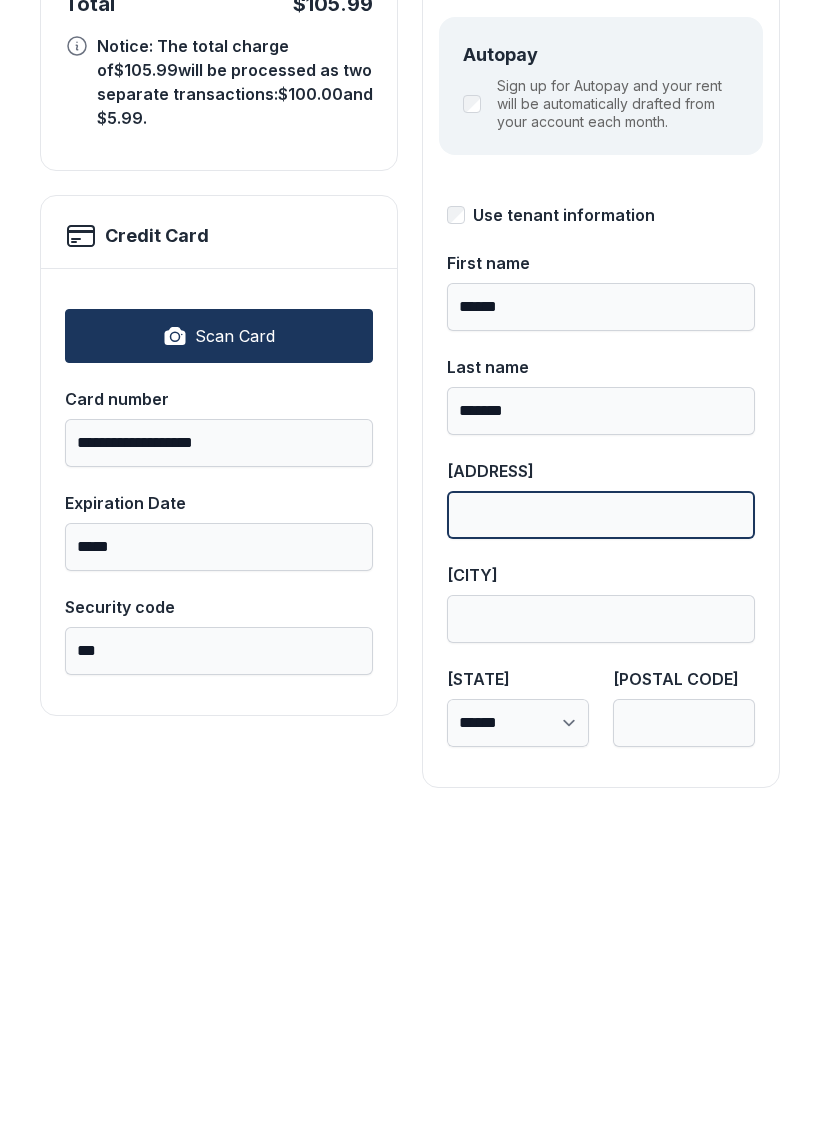 click on "[ADDRESS]" at bounding box center [601, 827] 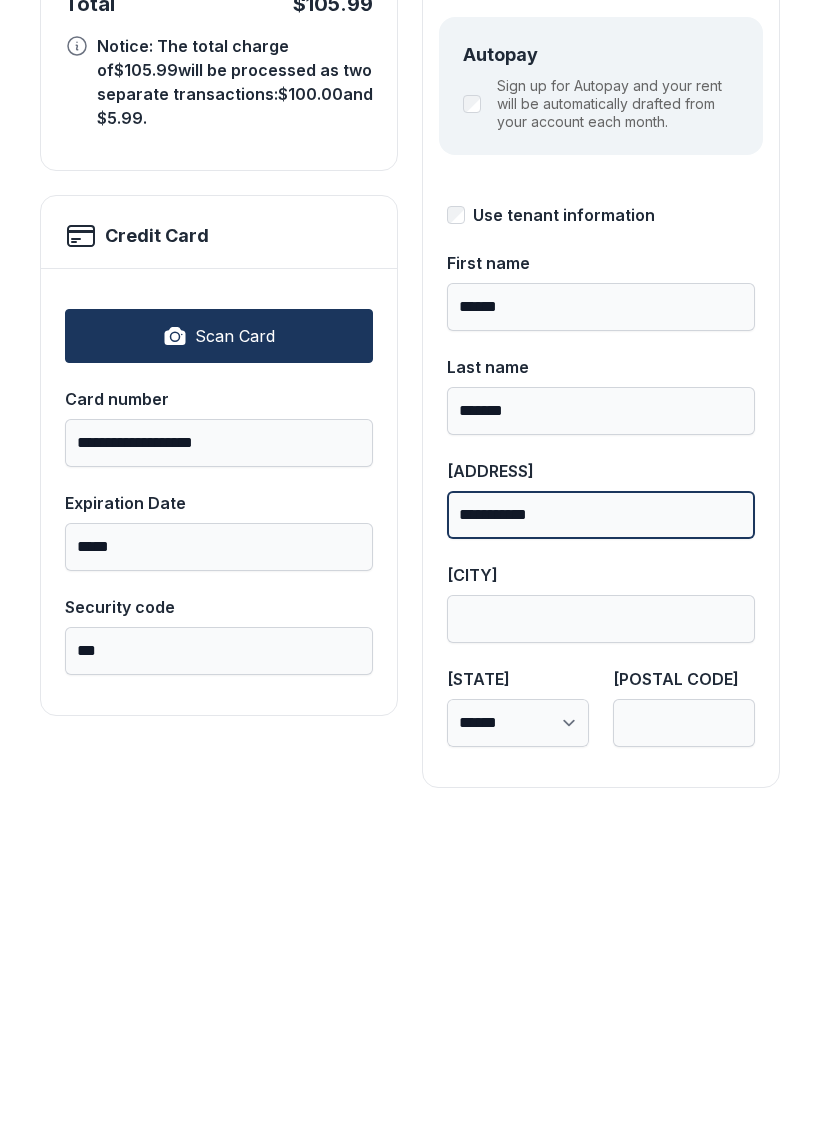 type on "**********" 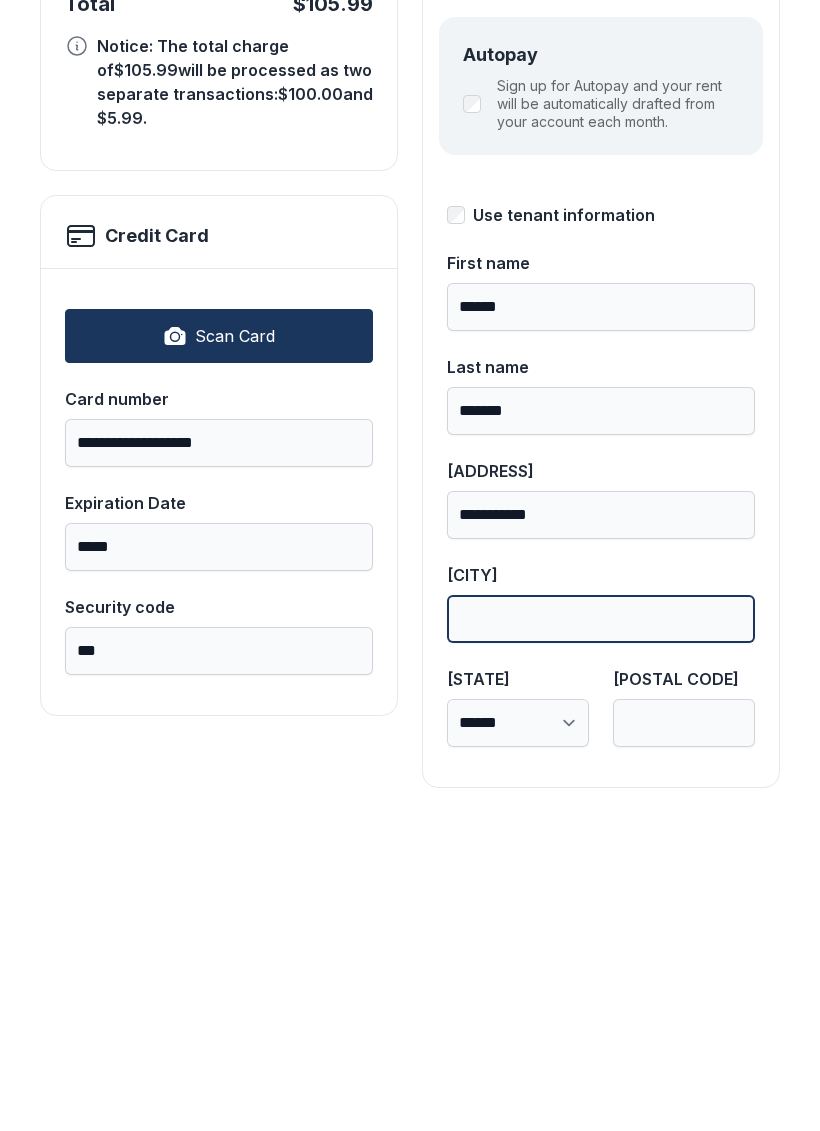 click on "[CITY]" at bounding box center [601, 931] 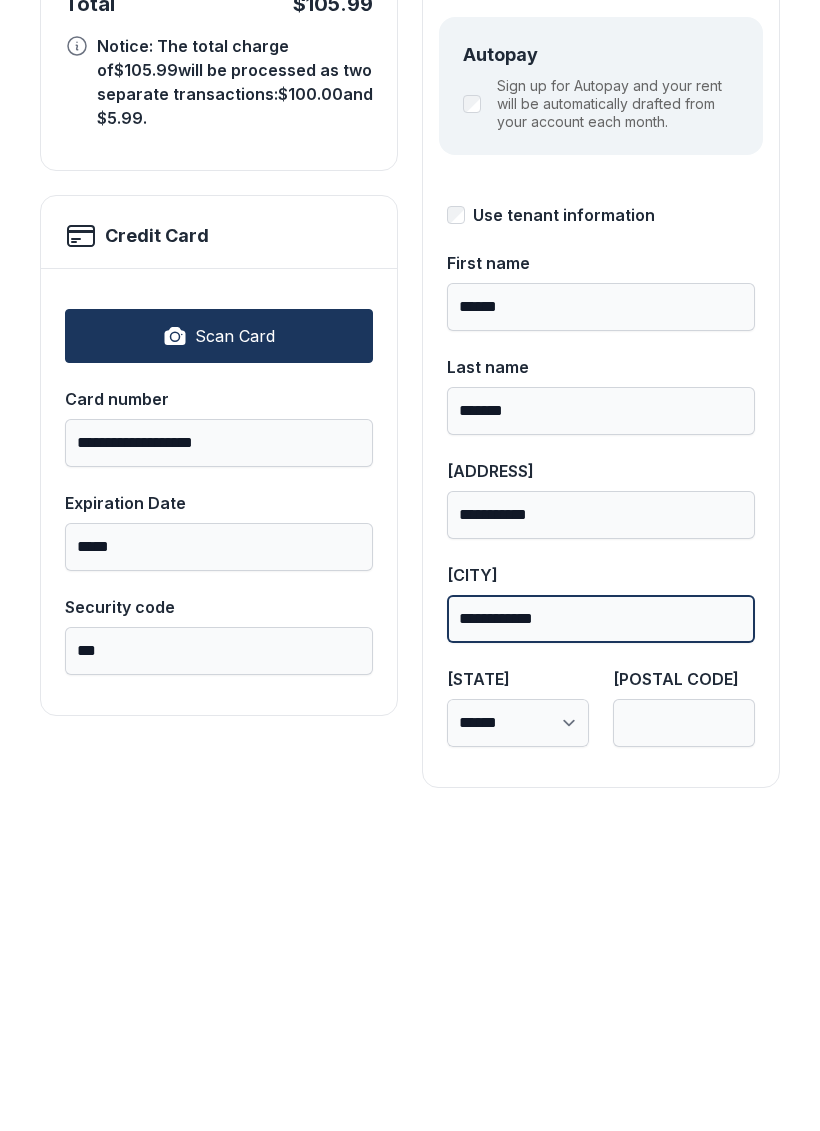 type on "**********" 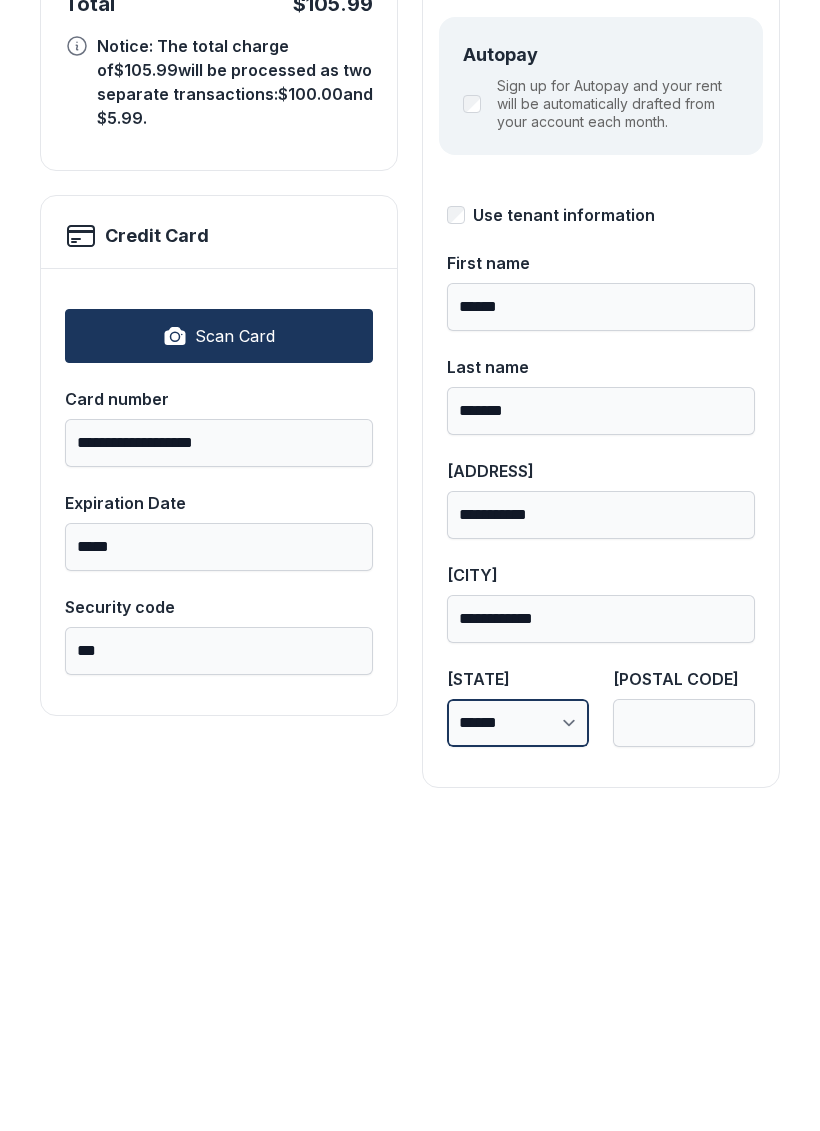 click on "**********" at bounding box center (518, 1035) 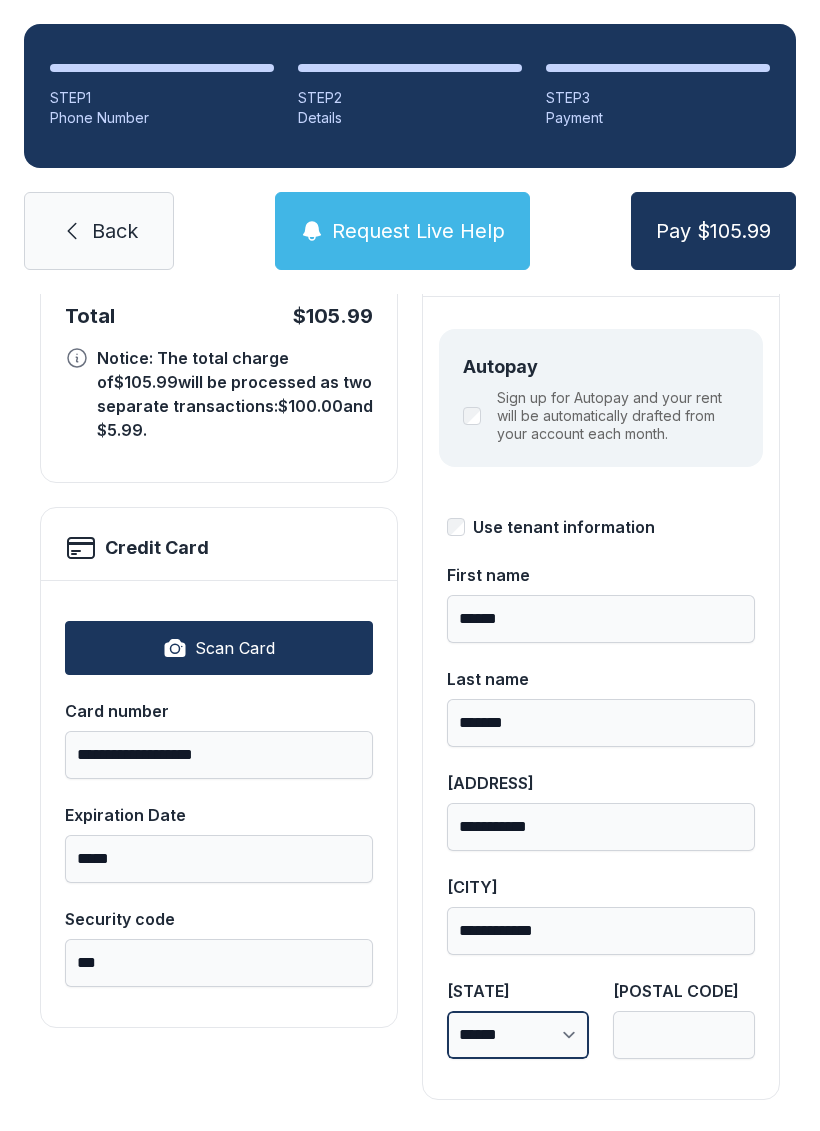 select on "**" 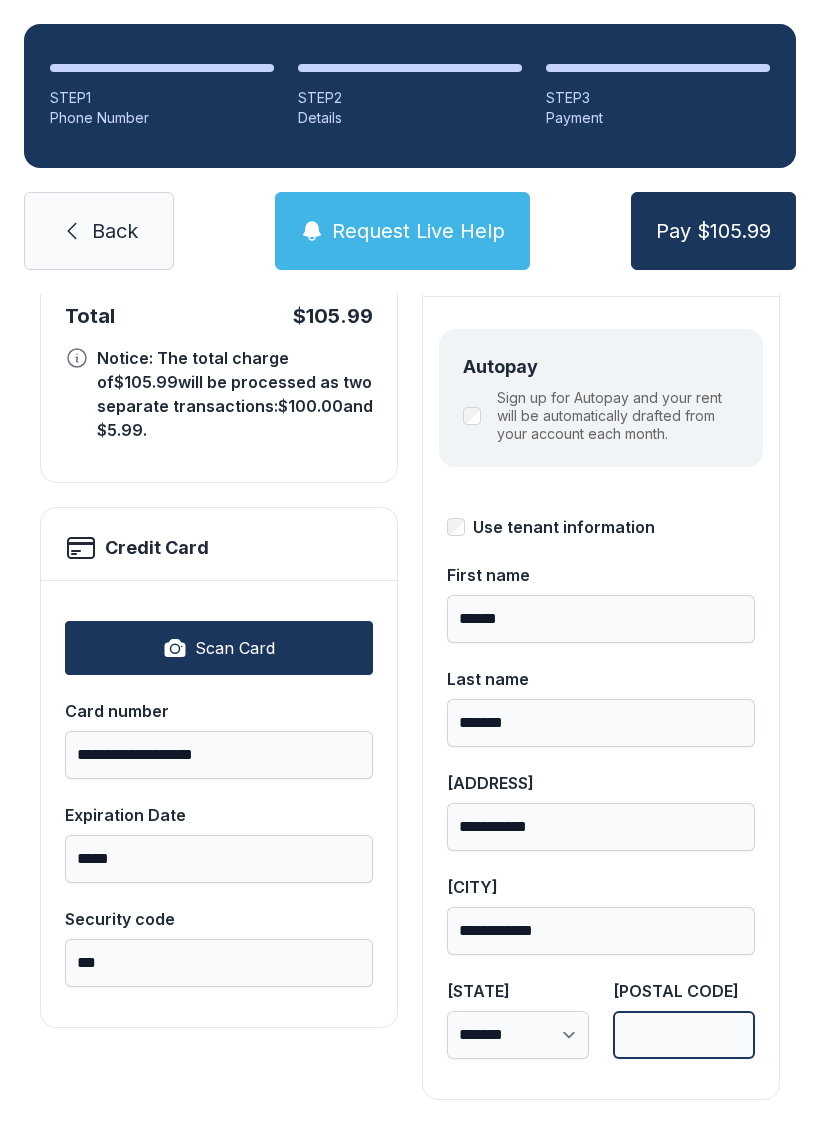 click on "[POSTAL CODE]" at bounding box center [684, 1035] 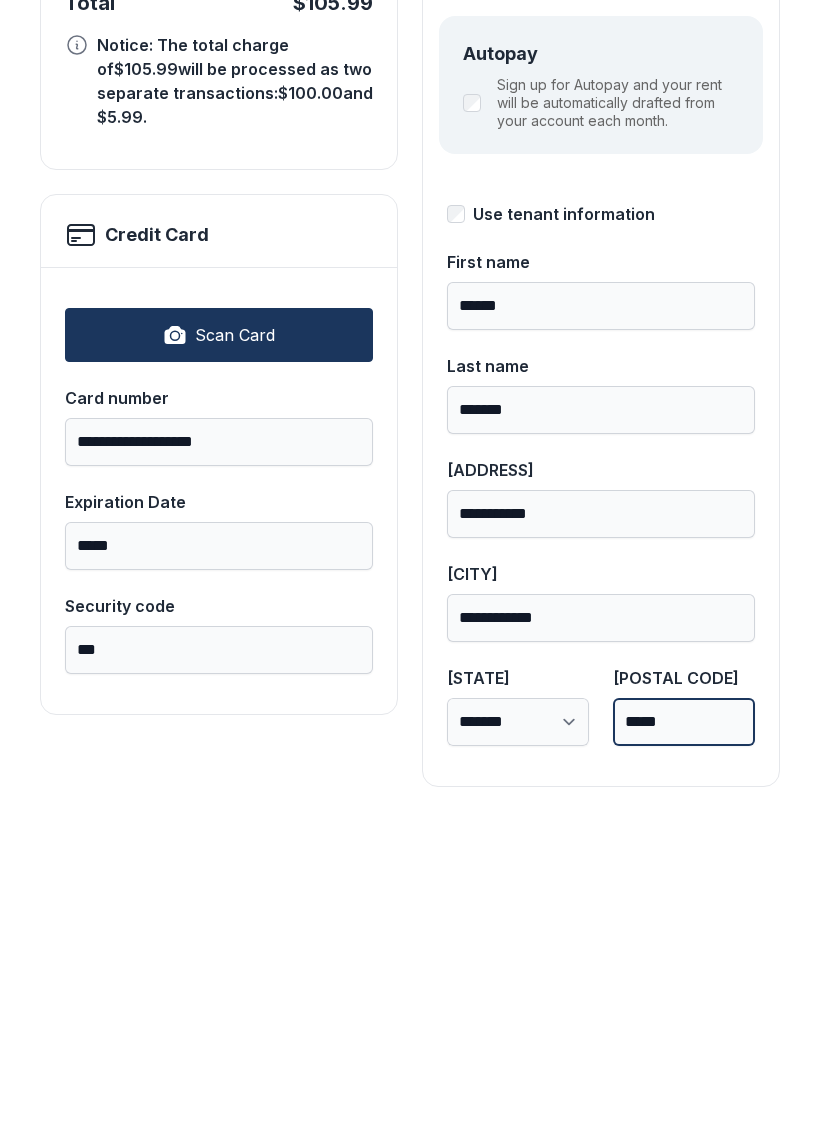 scroll, scrollTop: 218, scrollLeft: 0, axis: vertical 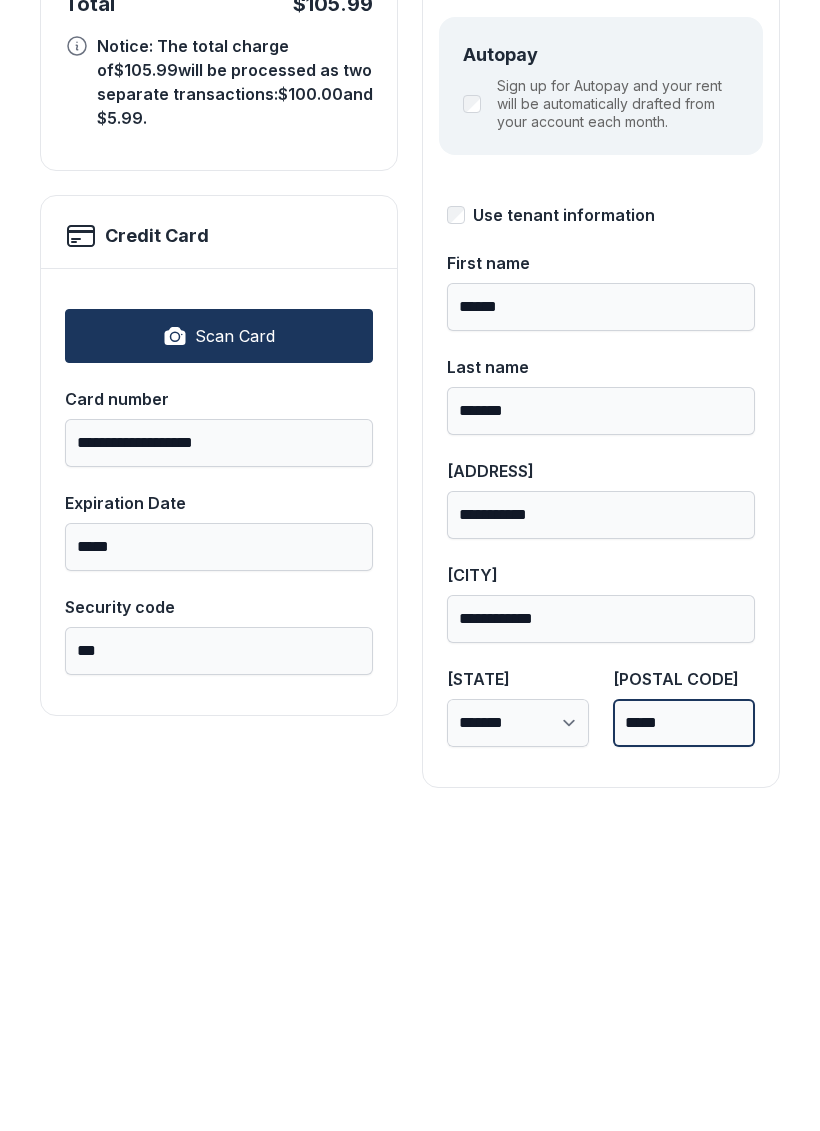 type on "*****" 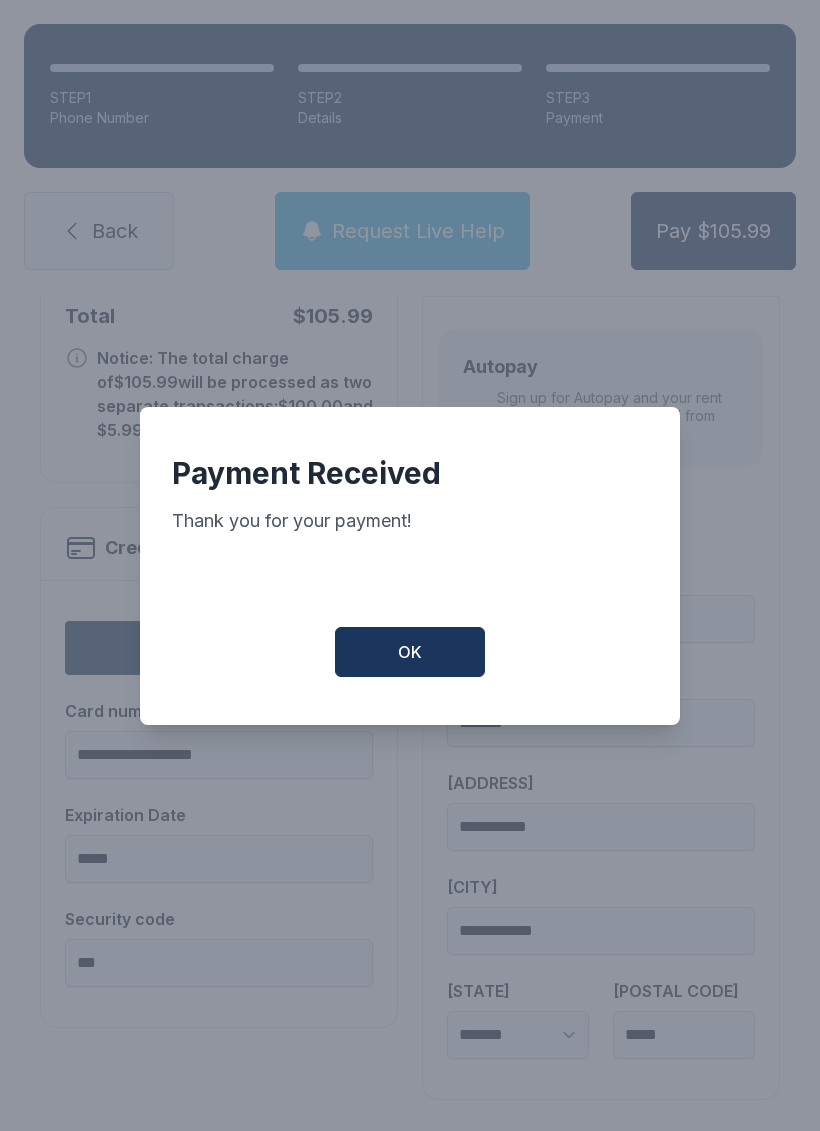 click on "OK" at bounding box center (410, 652) 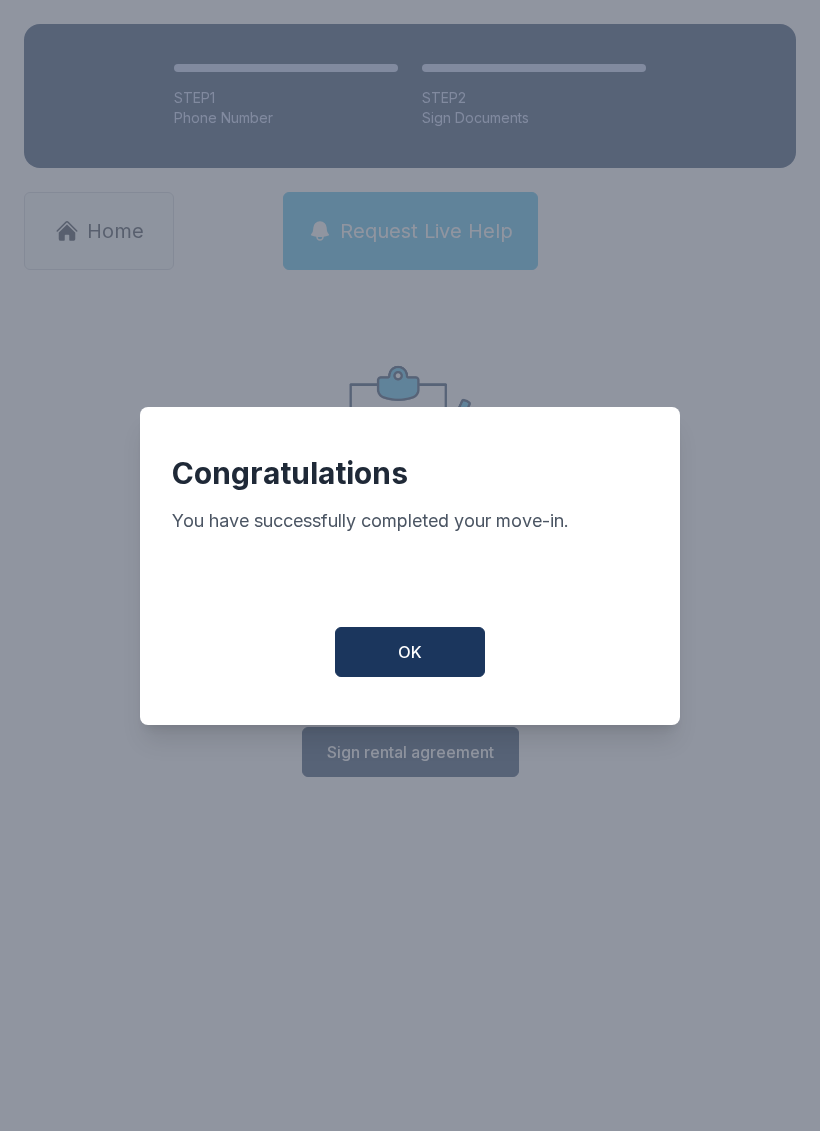 click on "OK" at bounding box center [410, 652] 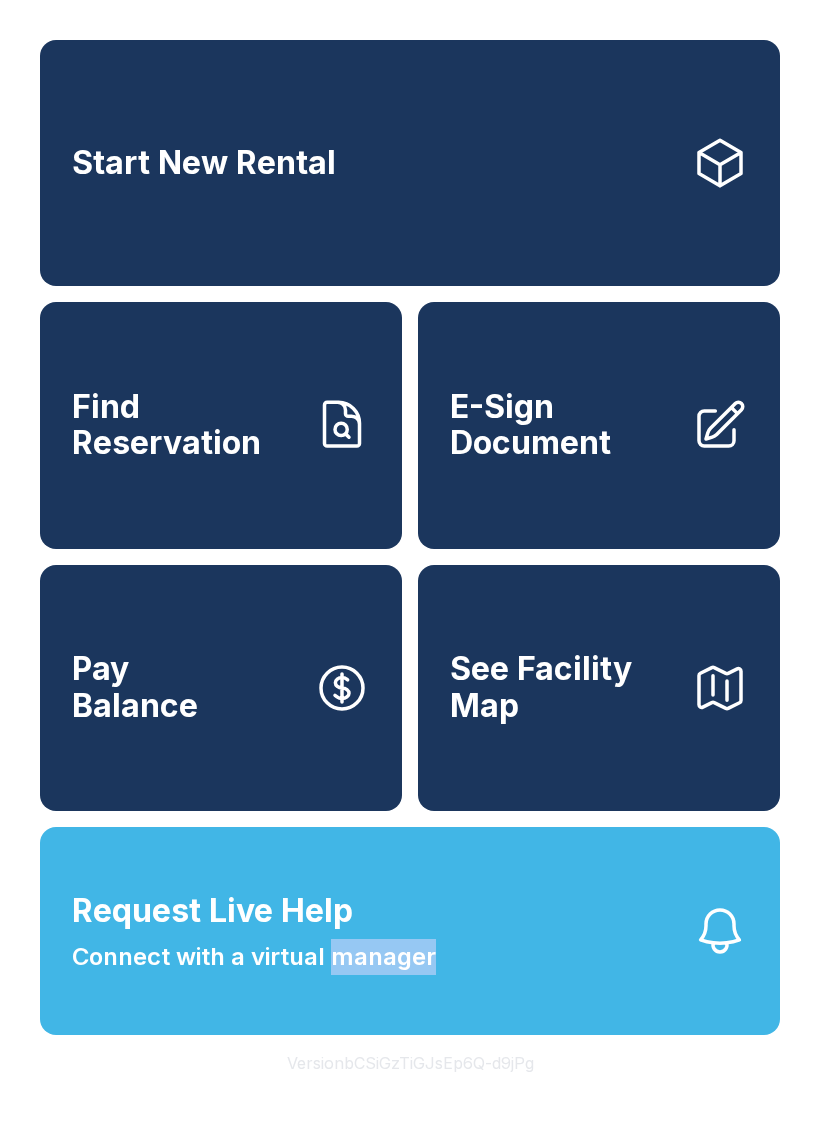 click on "Start New Rental Find Reservation E-Sign Document Pay Balance See Facility Map Request Live Help Connect with a virtual manager Version bCSiGzTiGJsEp6Q-d9jPg" at bounding box center (410, 565) 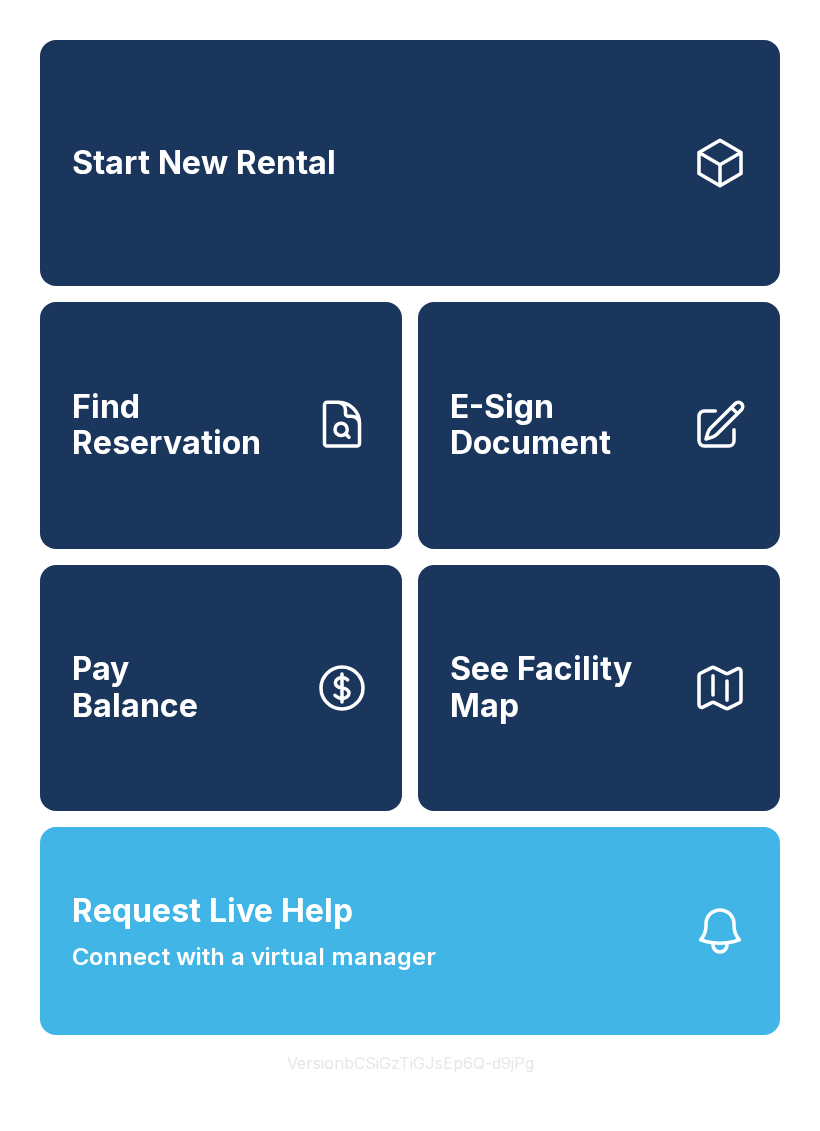 click on "Start New Rental Find Reservation E-Sign Document Pay Balance See Facility Map Request Live Help Connect with a virtual manager Version bCSiGzTiGJsEp6Q-d9jPg" at bounding box center (410, 565) 